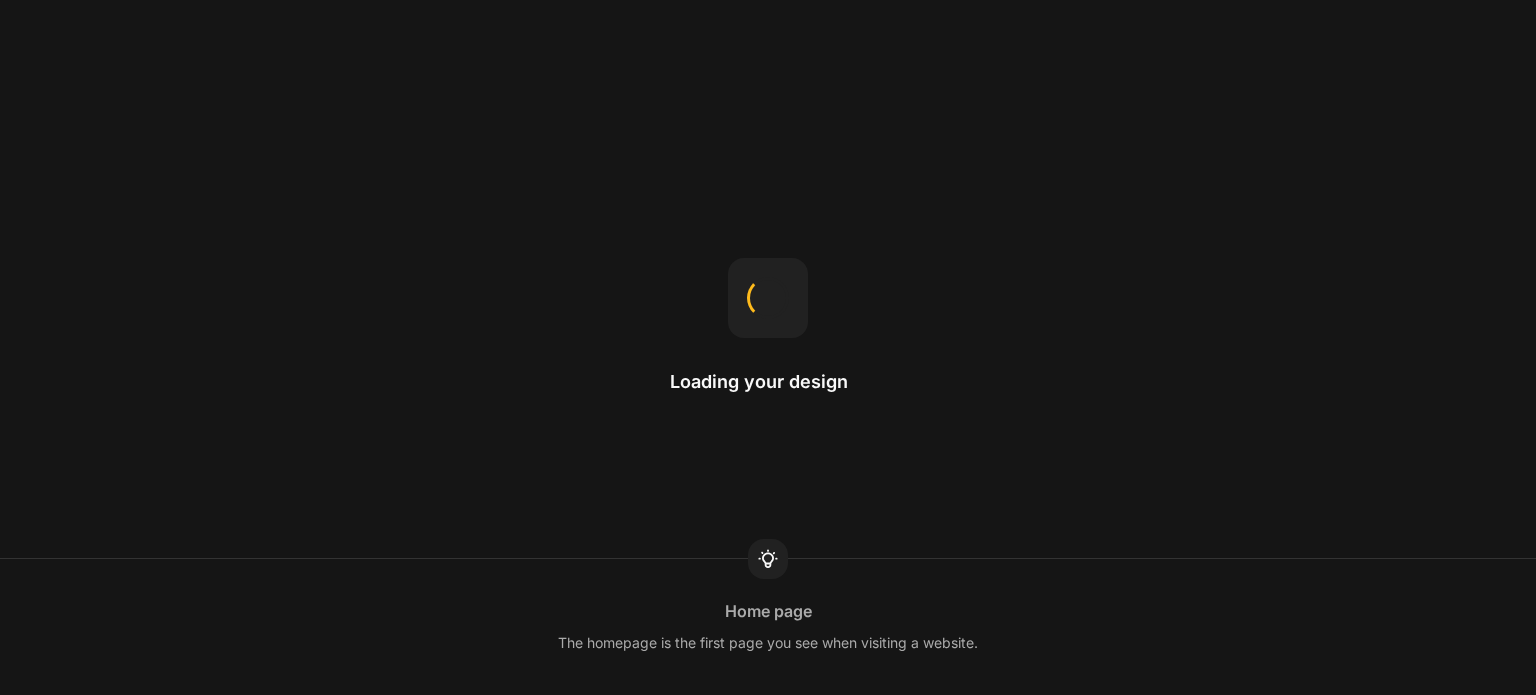 scroll, scrollTop: 0, scrollLeft: 0, axis: both 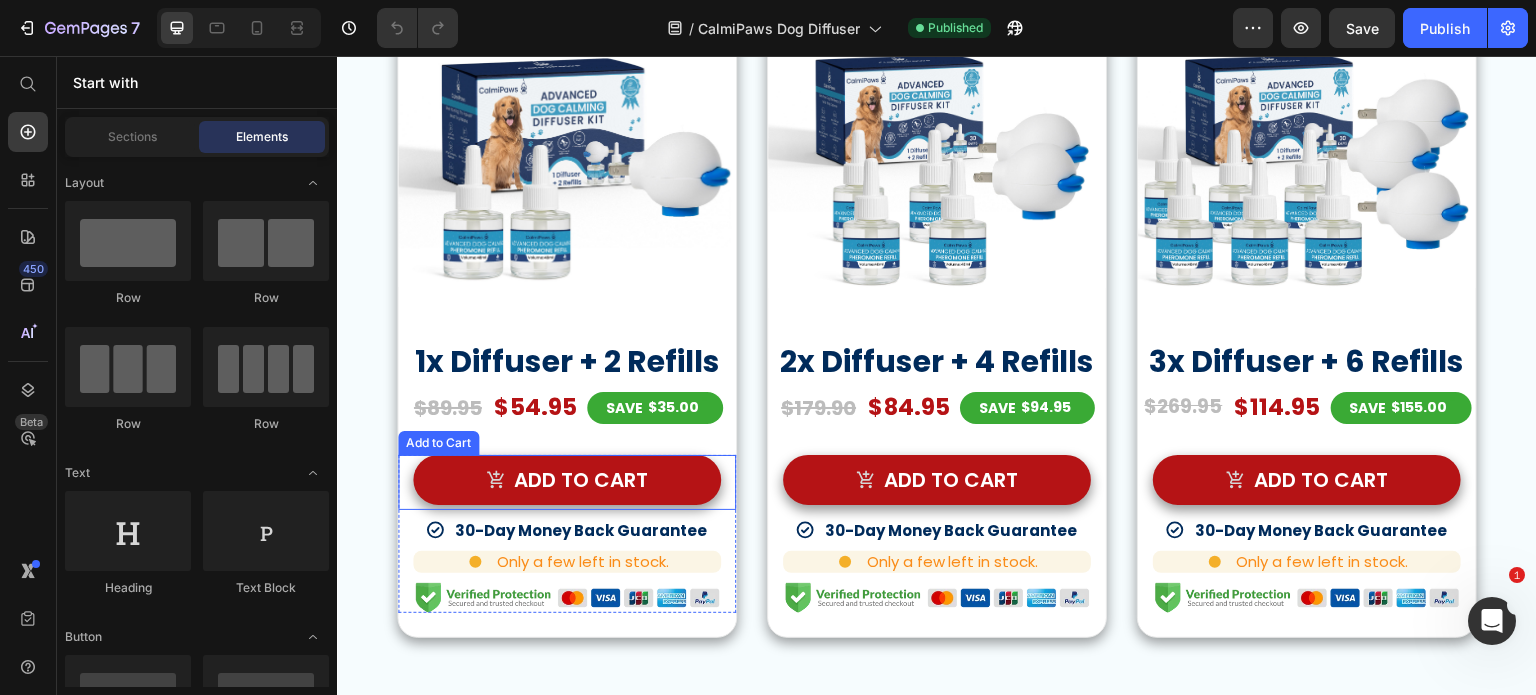 click on "Add to cart" at bounding box center (567, 480) 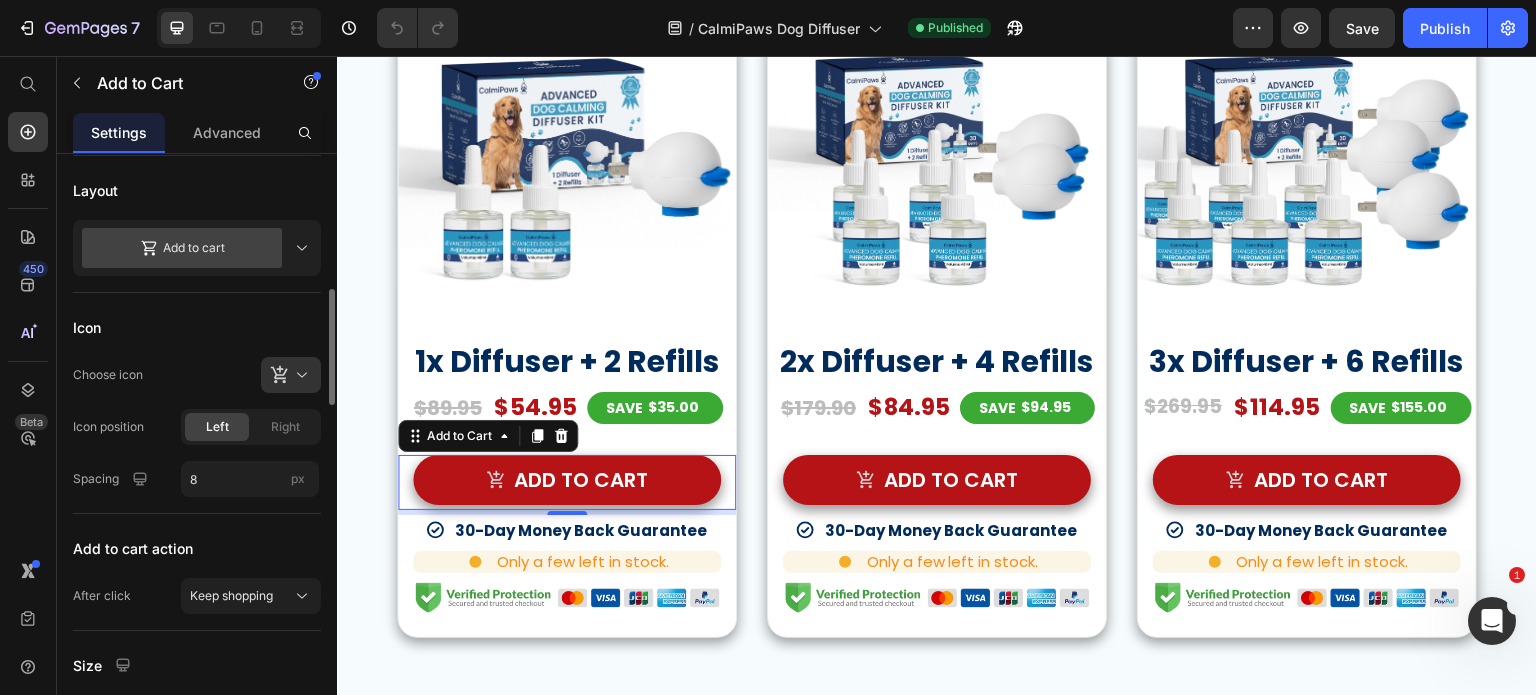 scroll, scrollTop: 564, scrollLeft: 0, axis: vertical 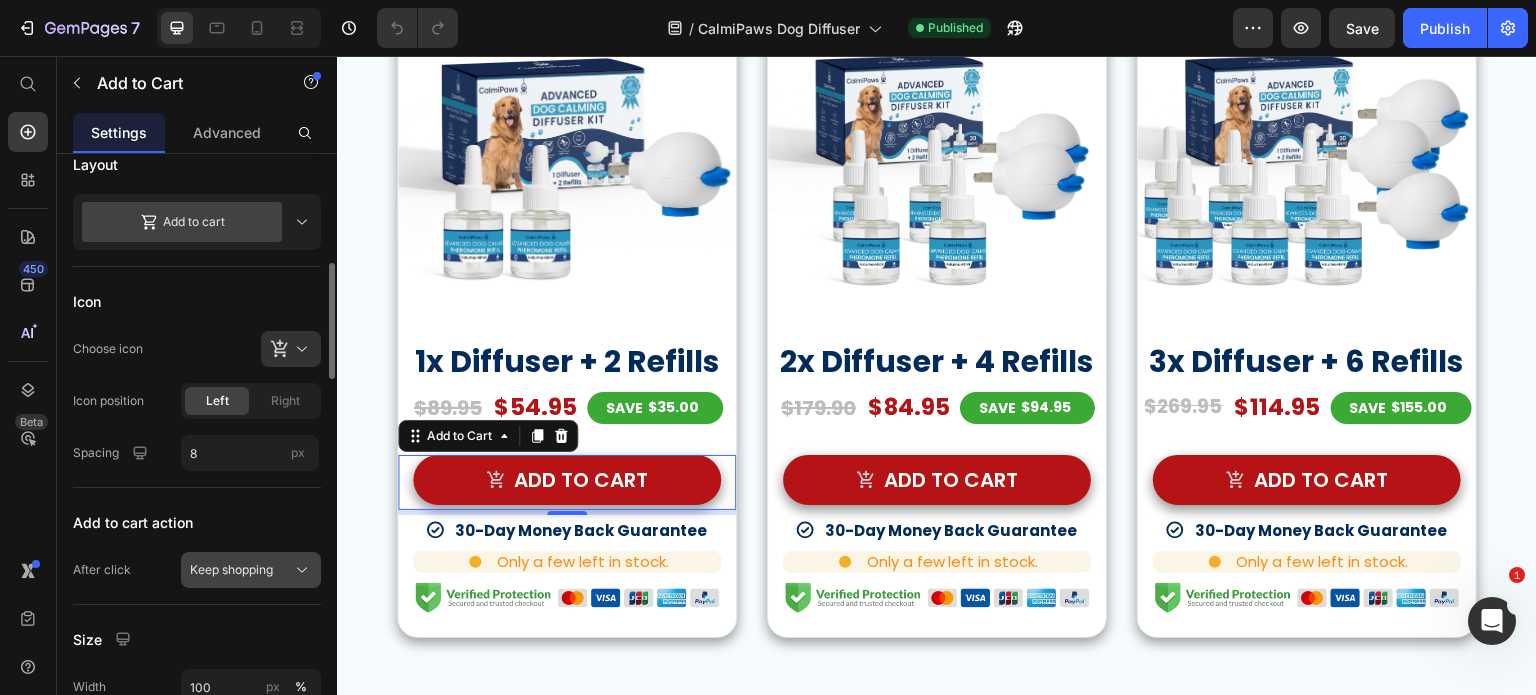 click on "Keep shopping" at bounding box center (251, 570) 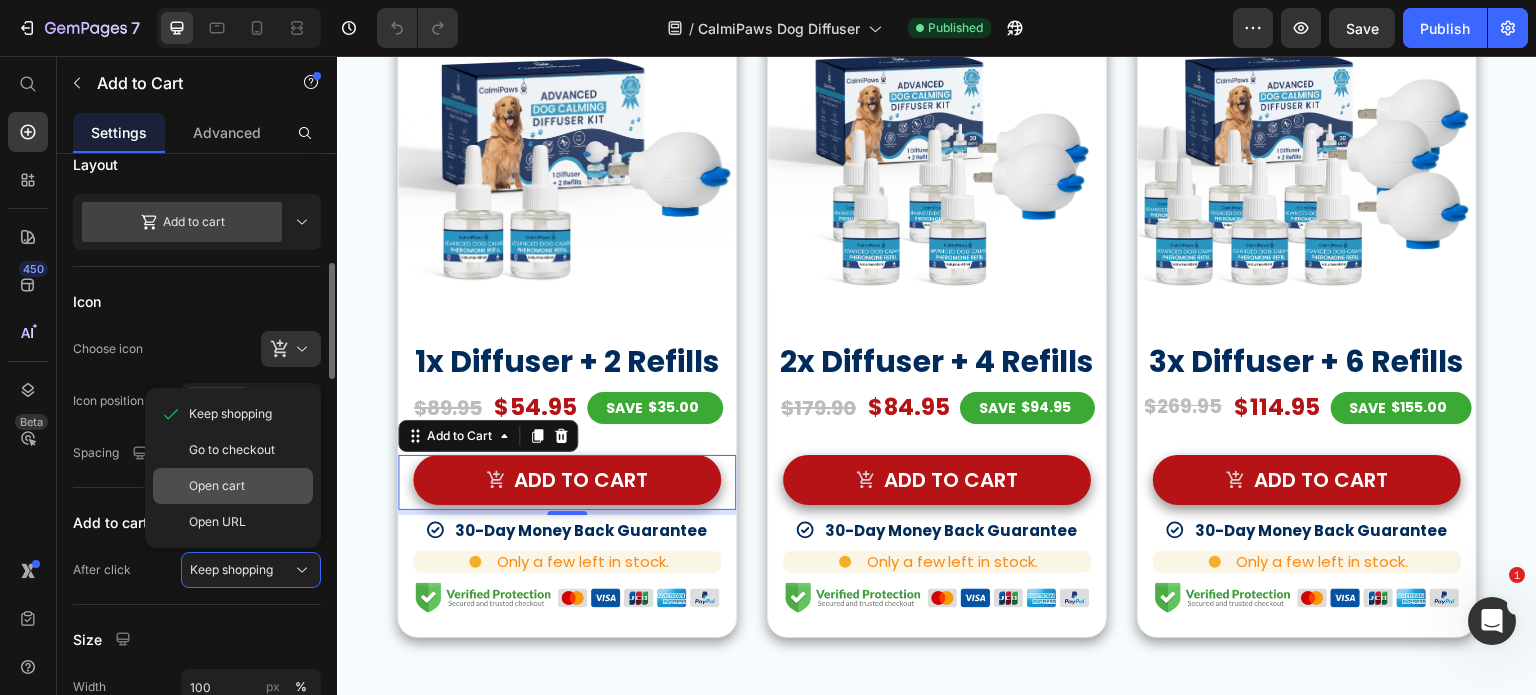 click on "Open cart" at bounding box center [217, 486] 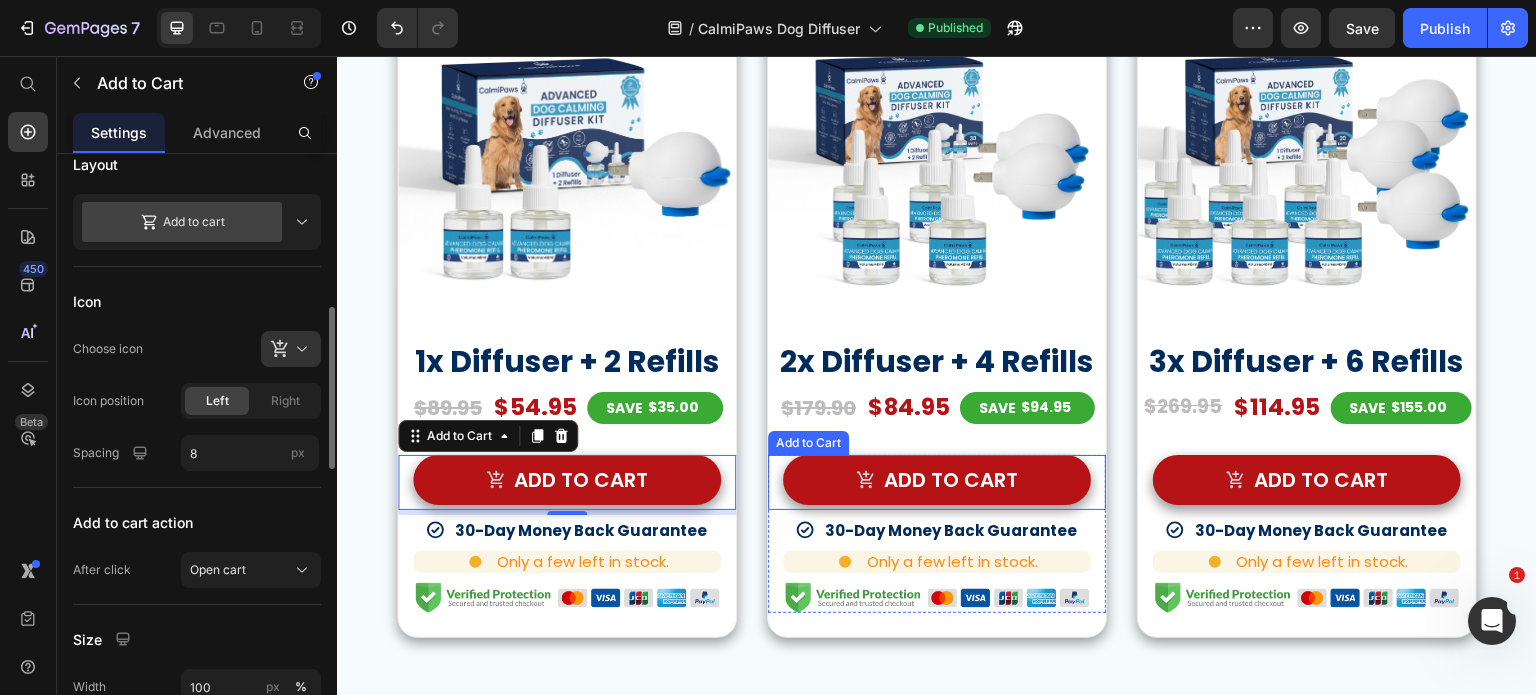 click on "Add to cart" at bounding box center [937, 480] 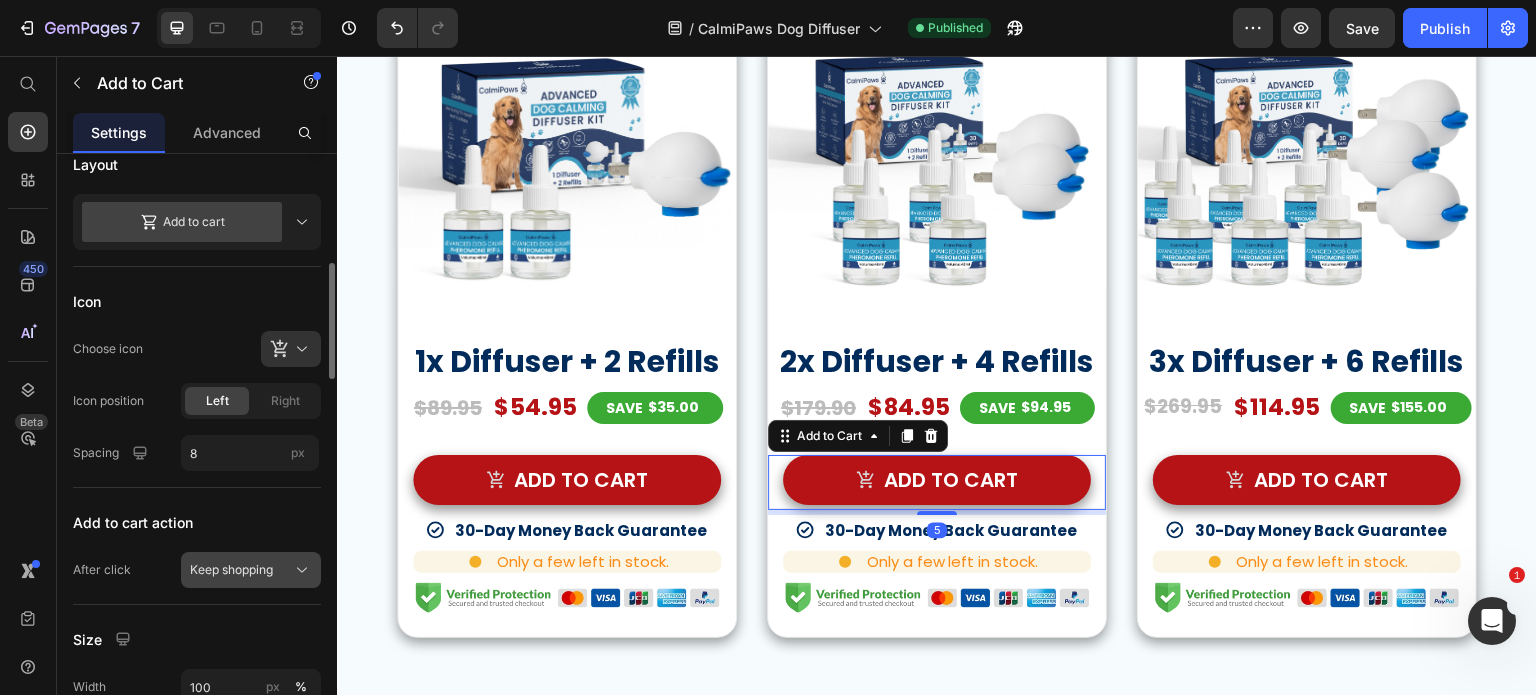 click on "Keep shopping" at bounding box center [231, 570] 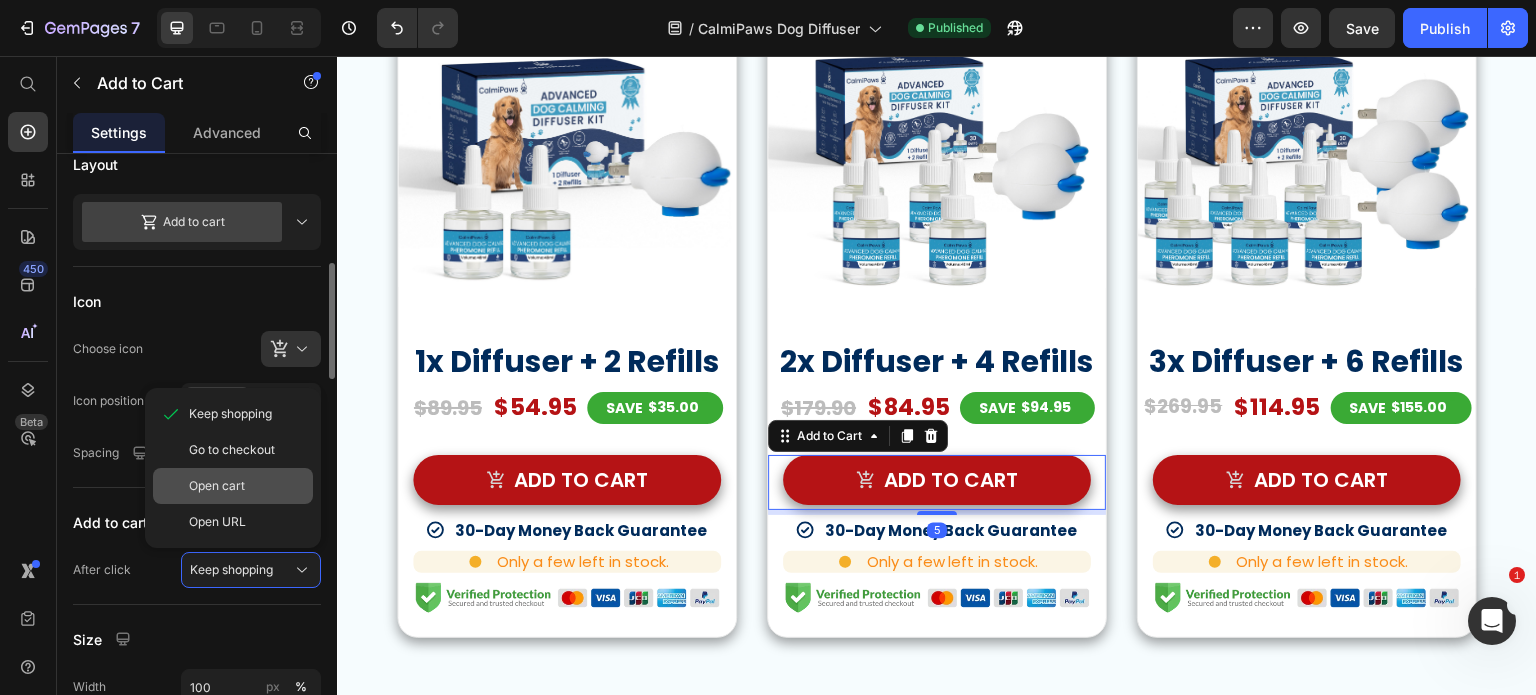 click on "Open cart" at bounding box center [247, 486] 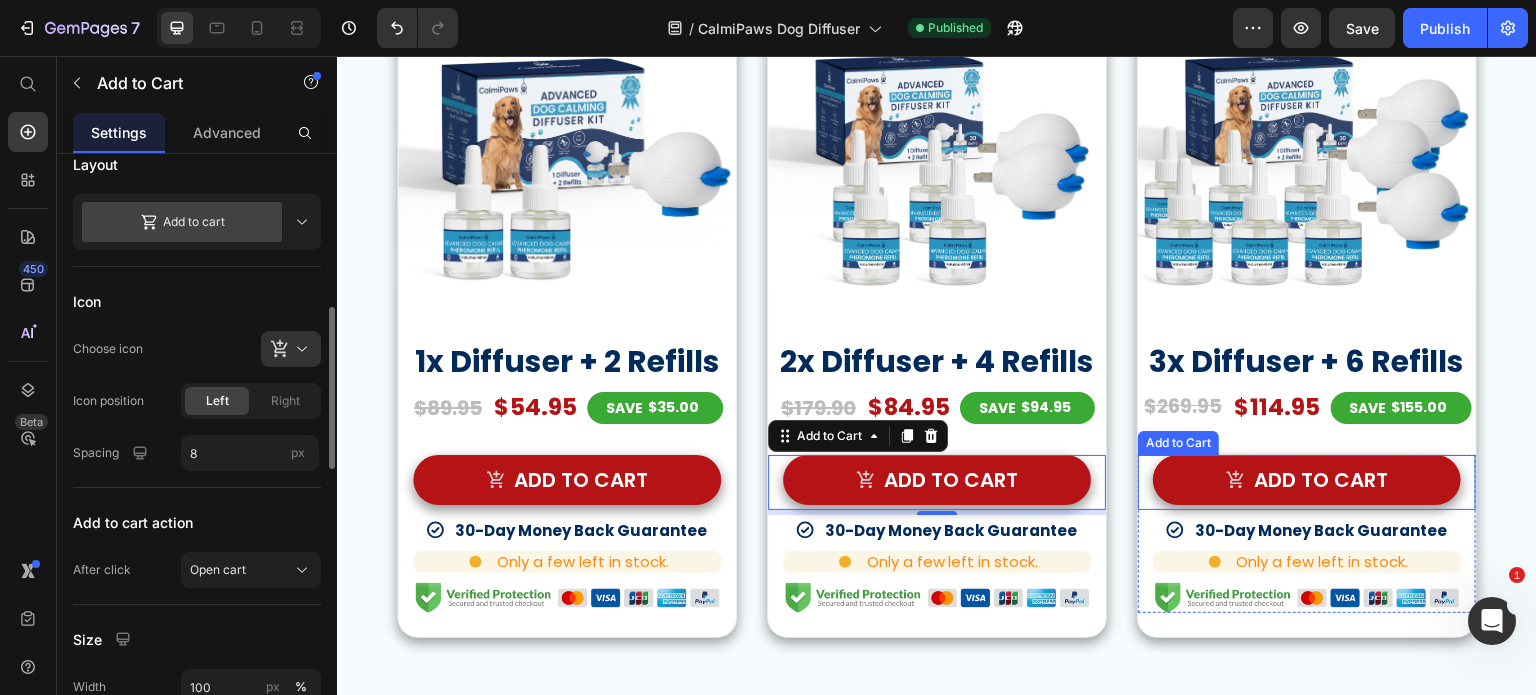 click on "Add to cart" at bounding box center (1307, 480) 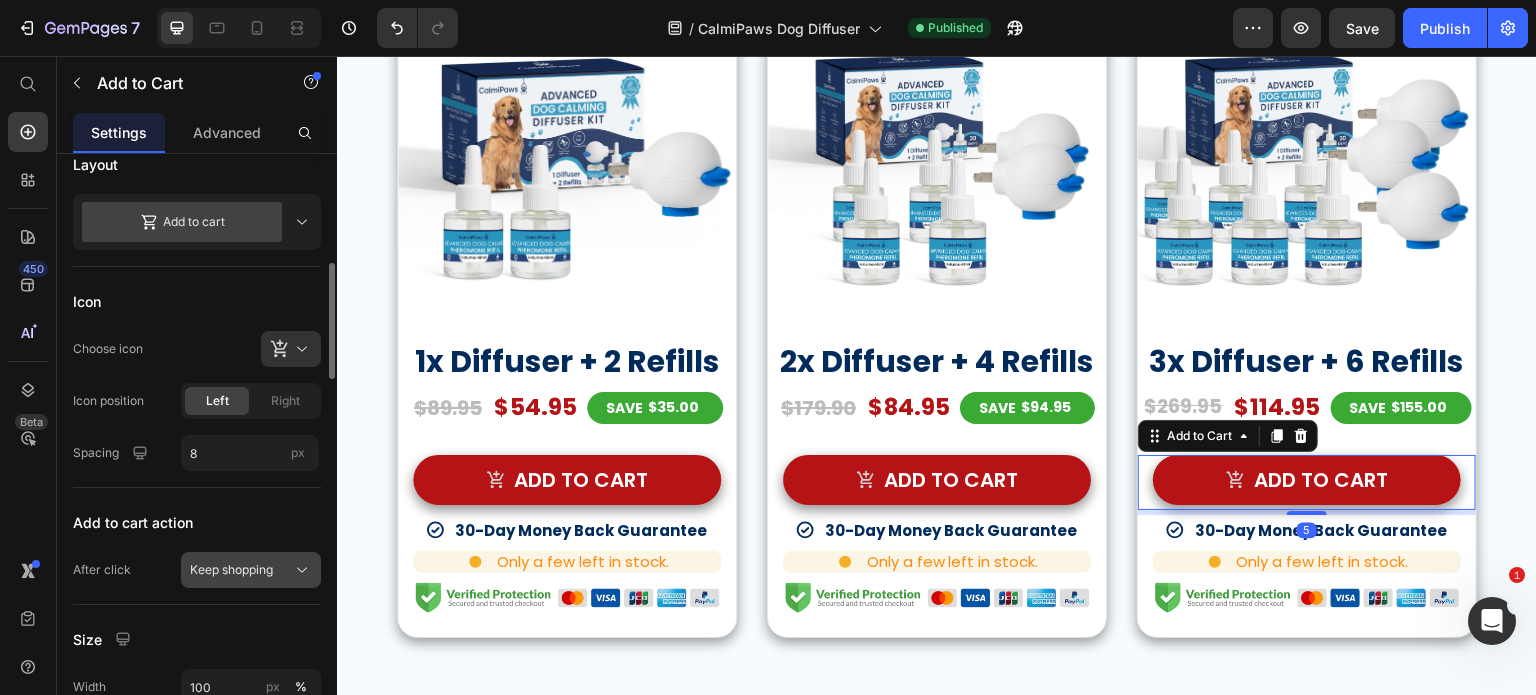 click on "Keep shopping" at bounding box center [251, 570] 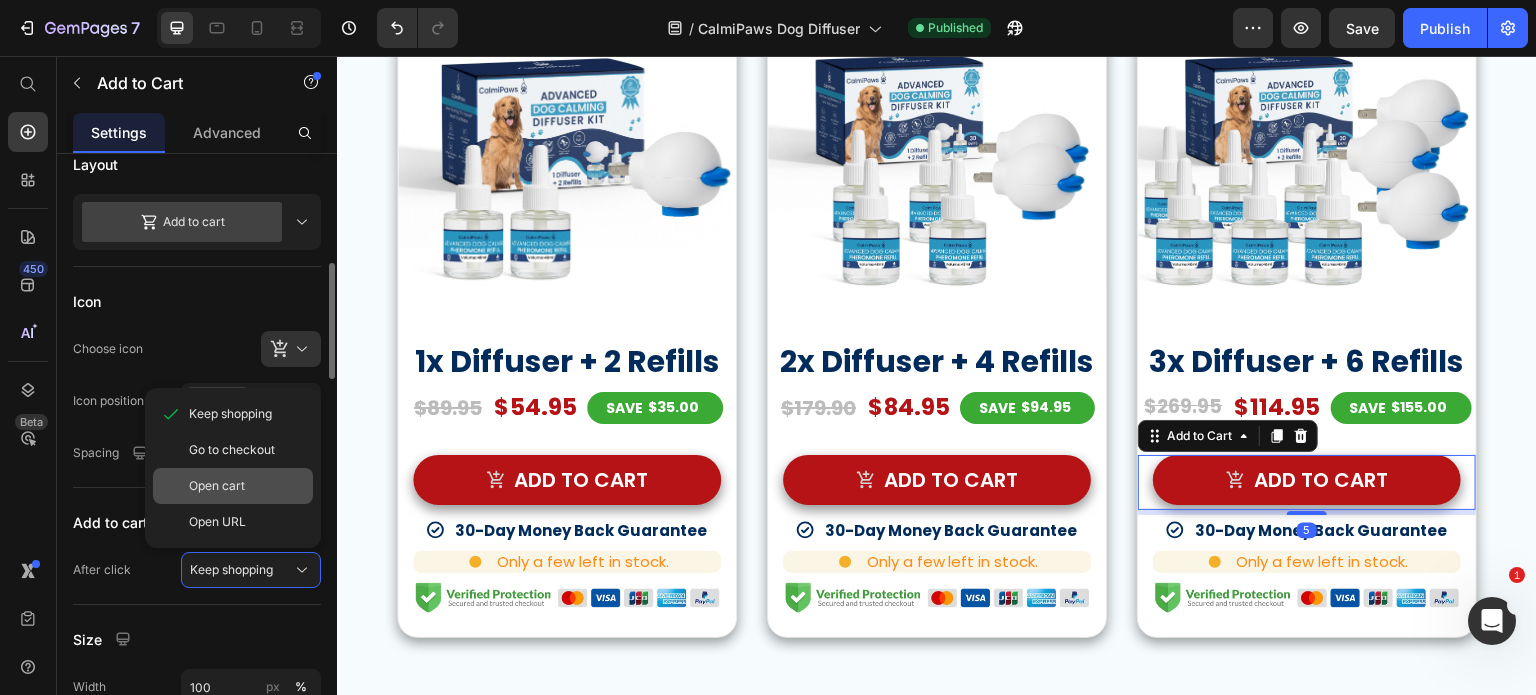click on "Open cart" at bounding box center [247, 486] 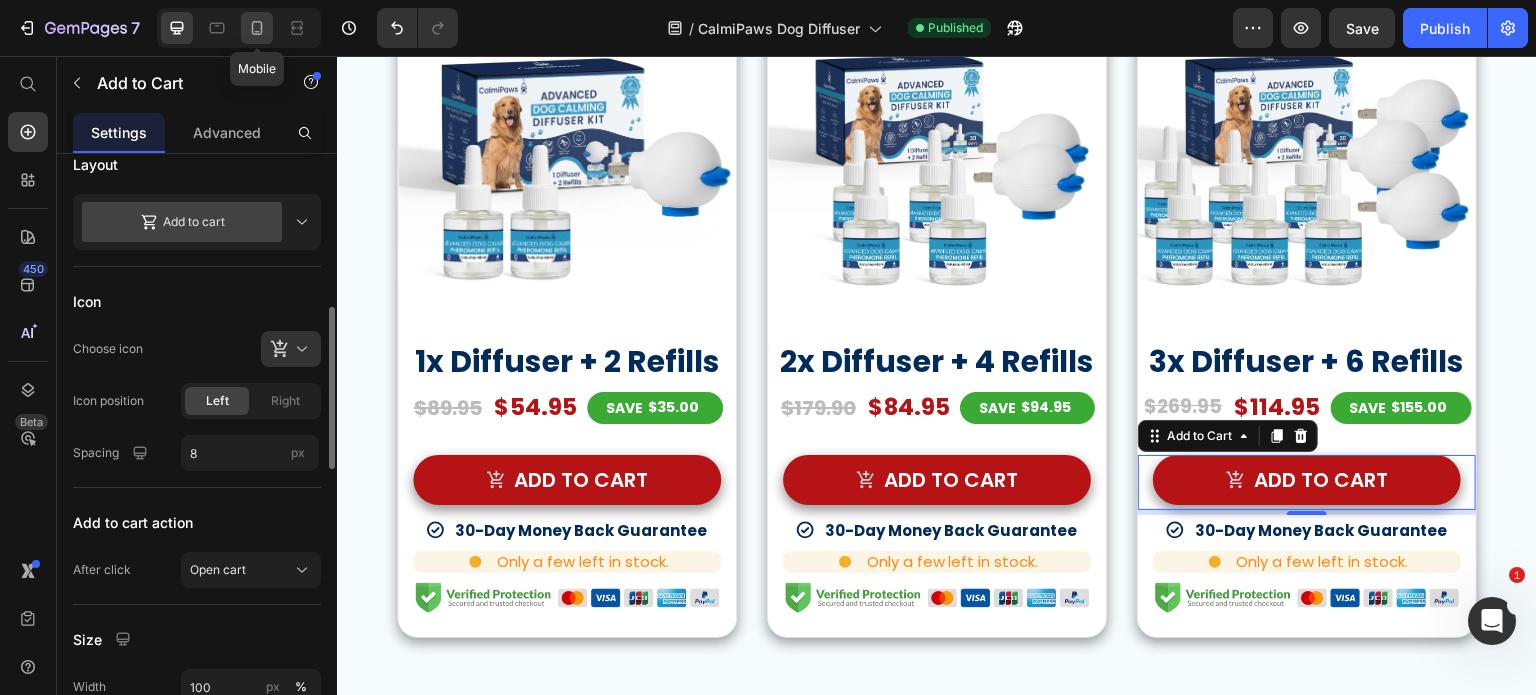 click 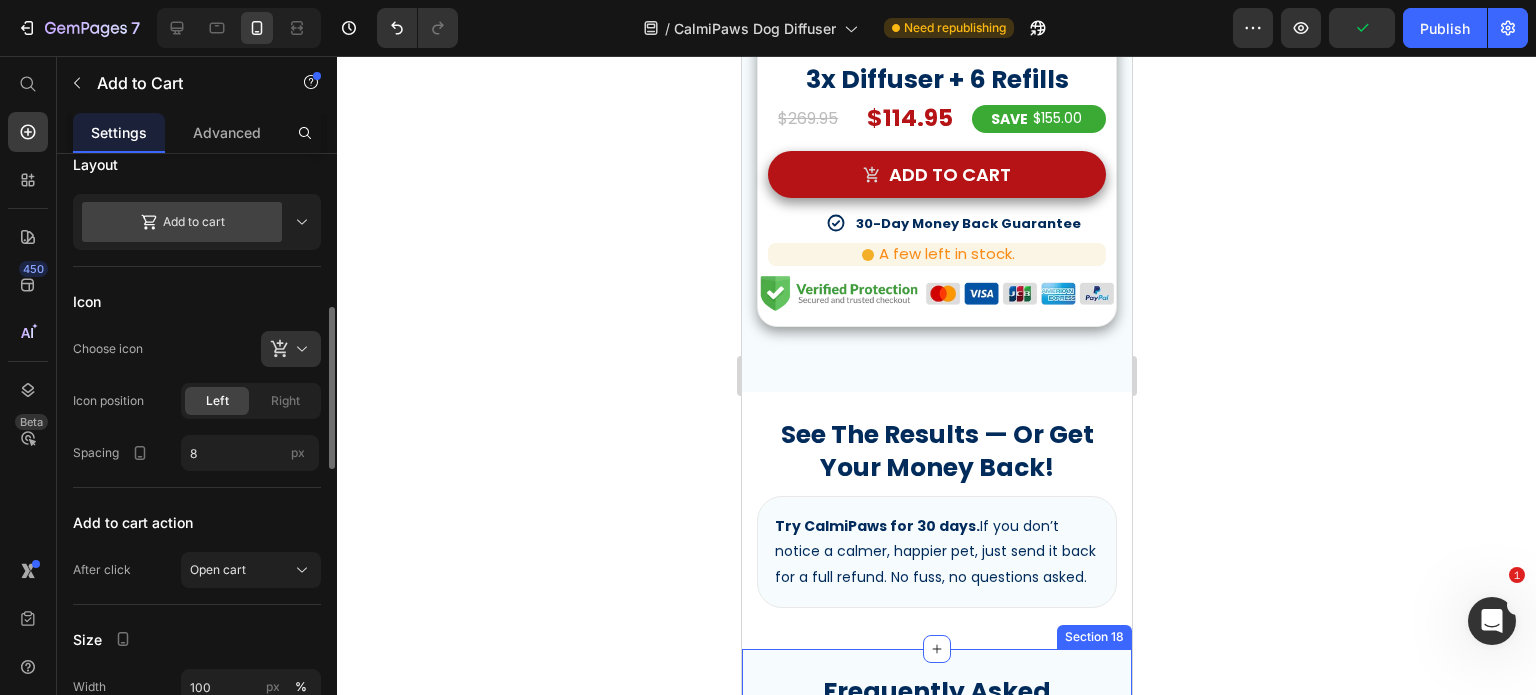 scroll, scrollTop: 11732, scrollLeft: 0, axis: vertical 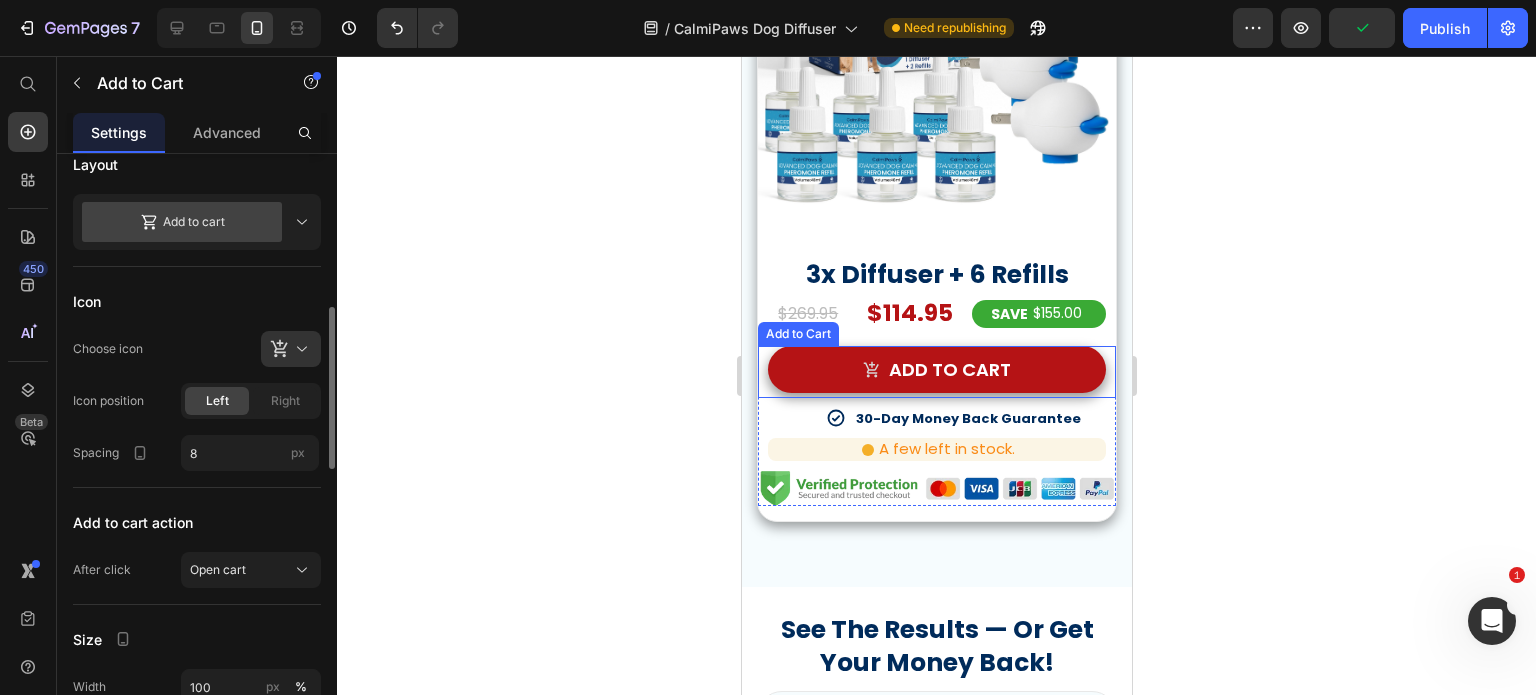 click on "Add to cart" at bounding box center (936, 369) 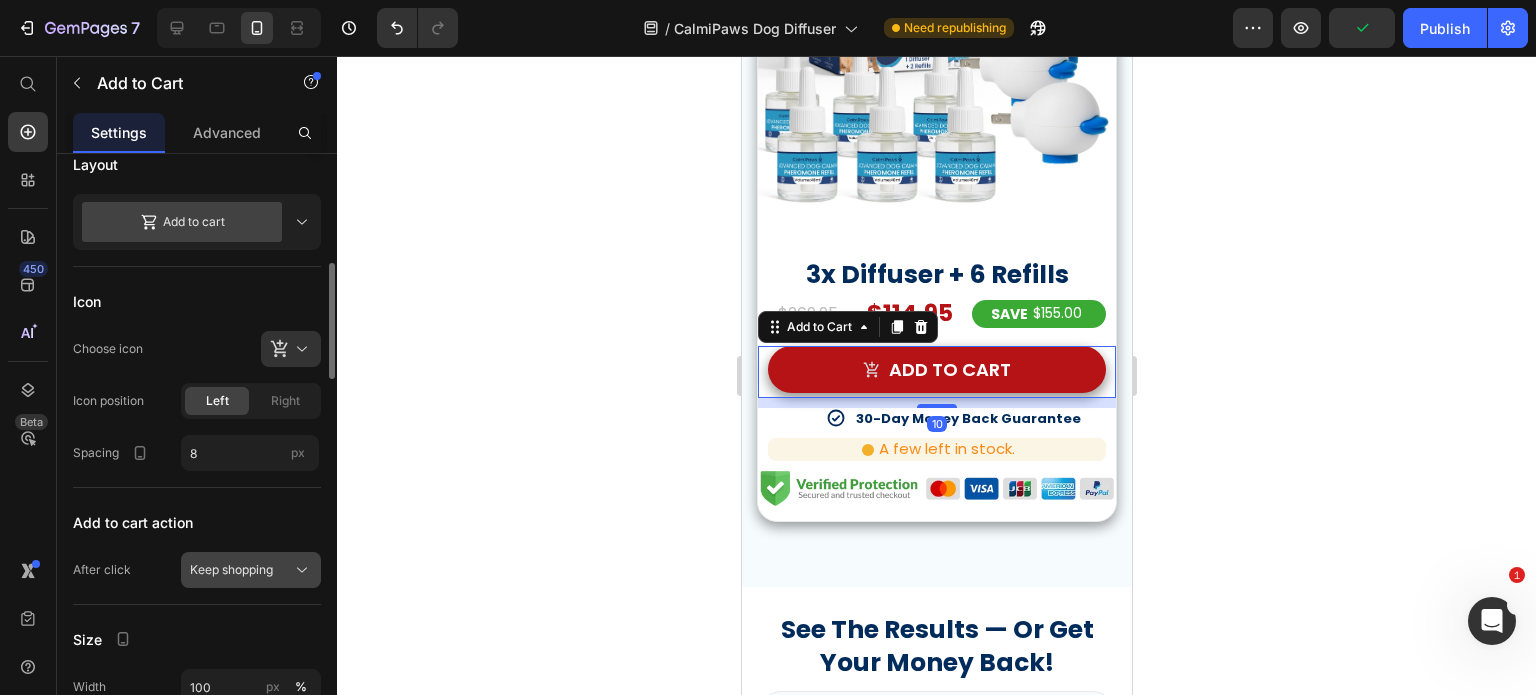 click on "Keep shopping" at bounding box center [251, 570] 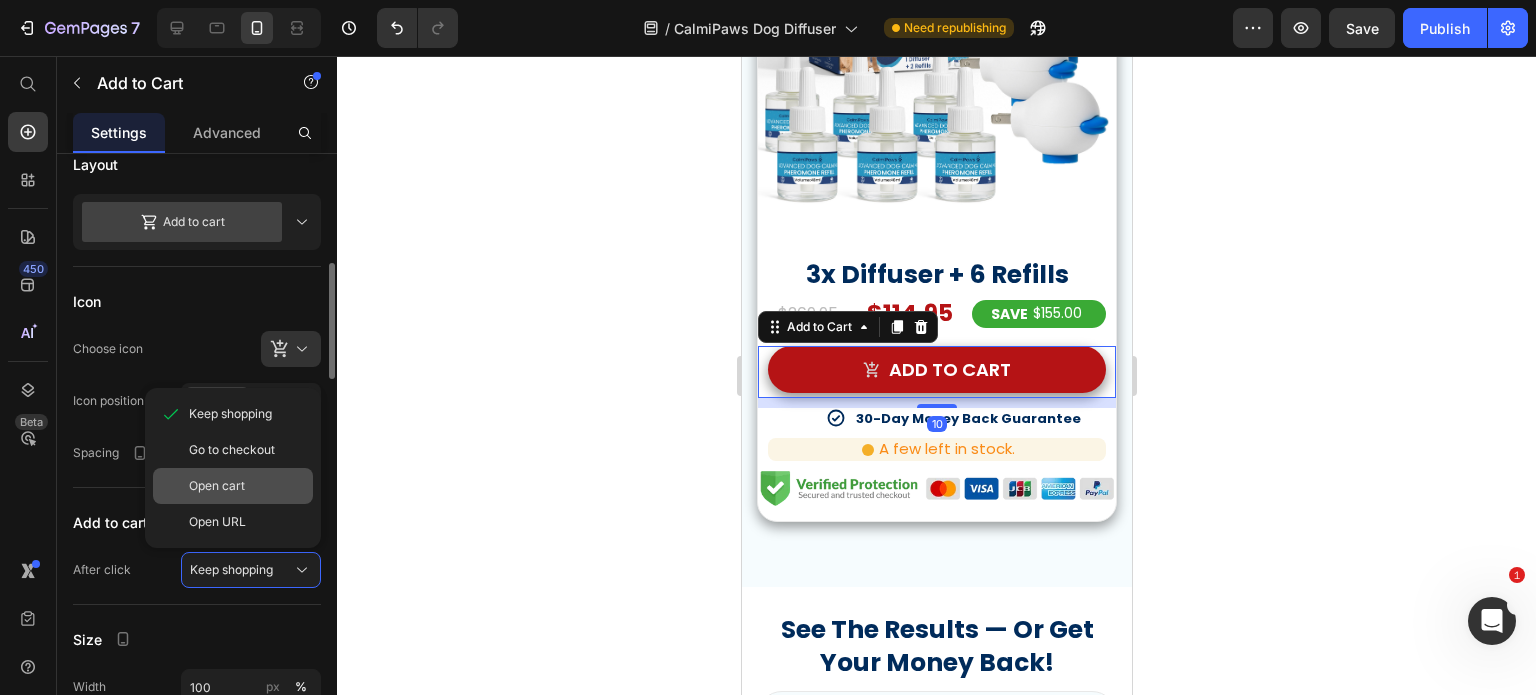 click on "Open cart" at bounding box center (247, 486) 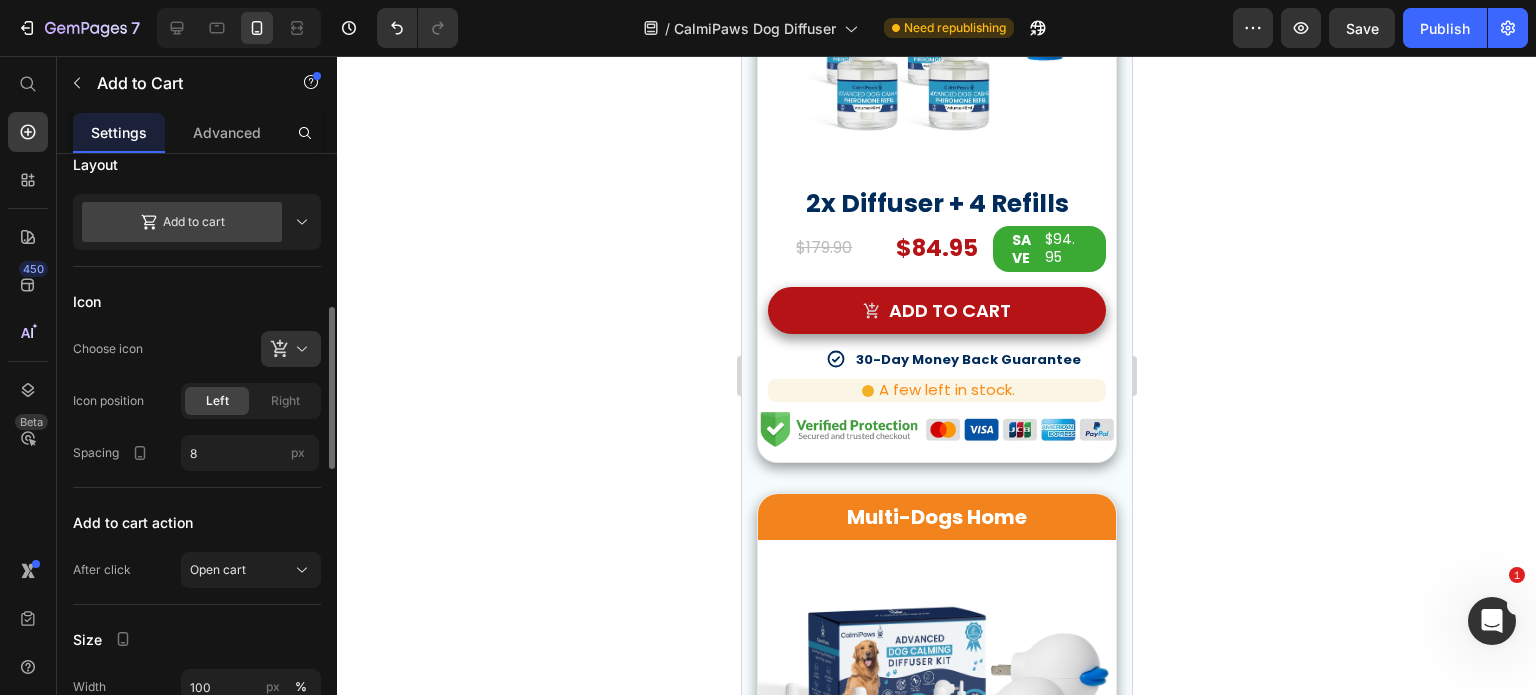 scroll, scrollTop: 11078, scrollLeft: 0, axis: vertical 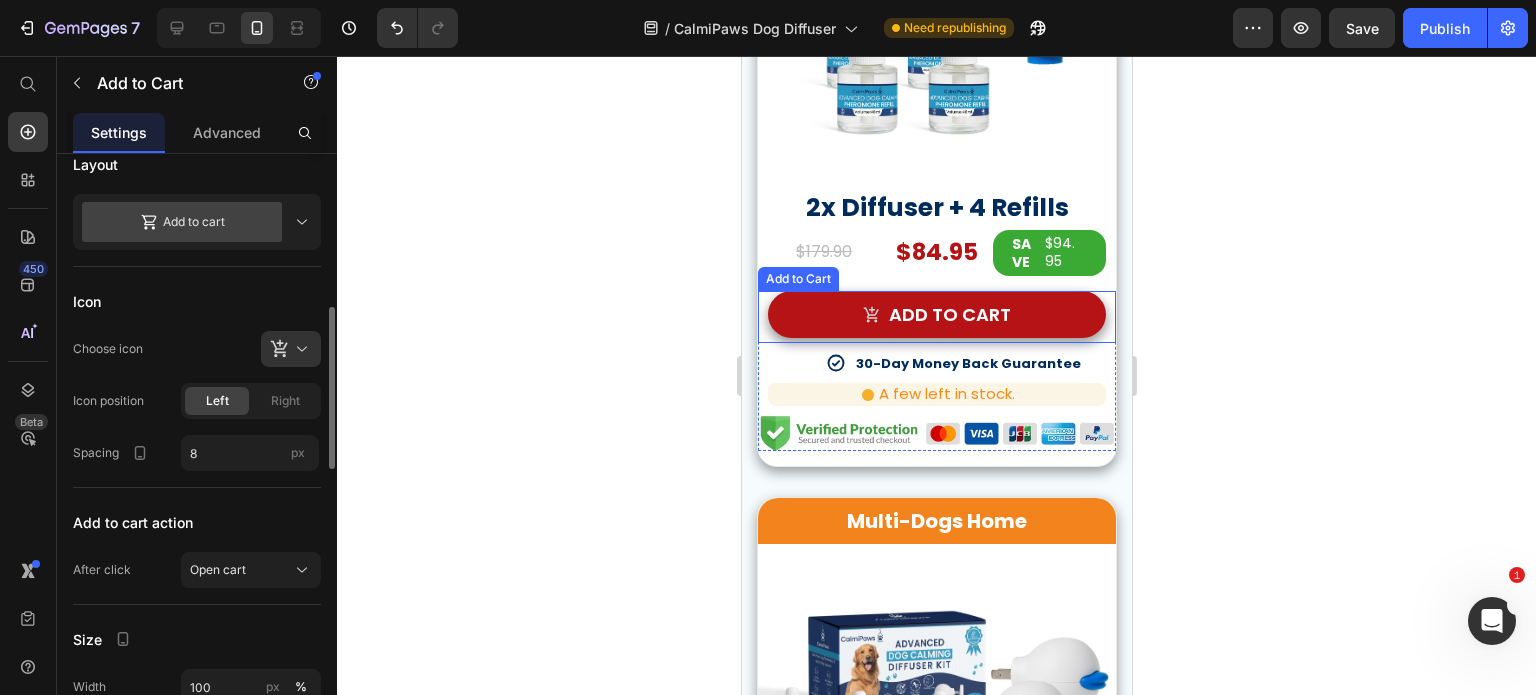 click on "Add to cart" at bounding box center [936, 314] 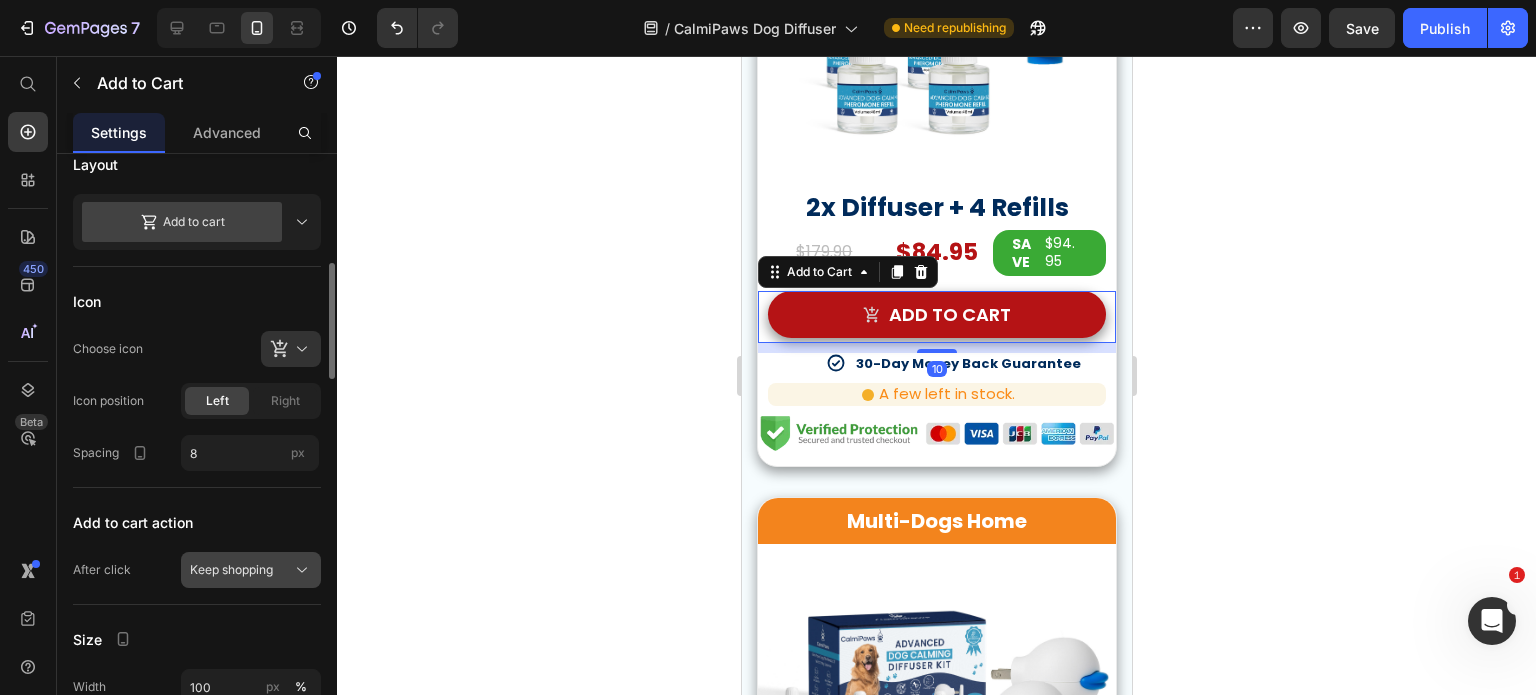click on "Keep shopping" at bounding box center (251, 570) 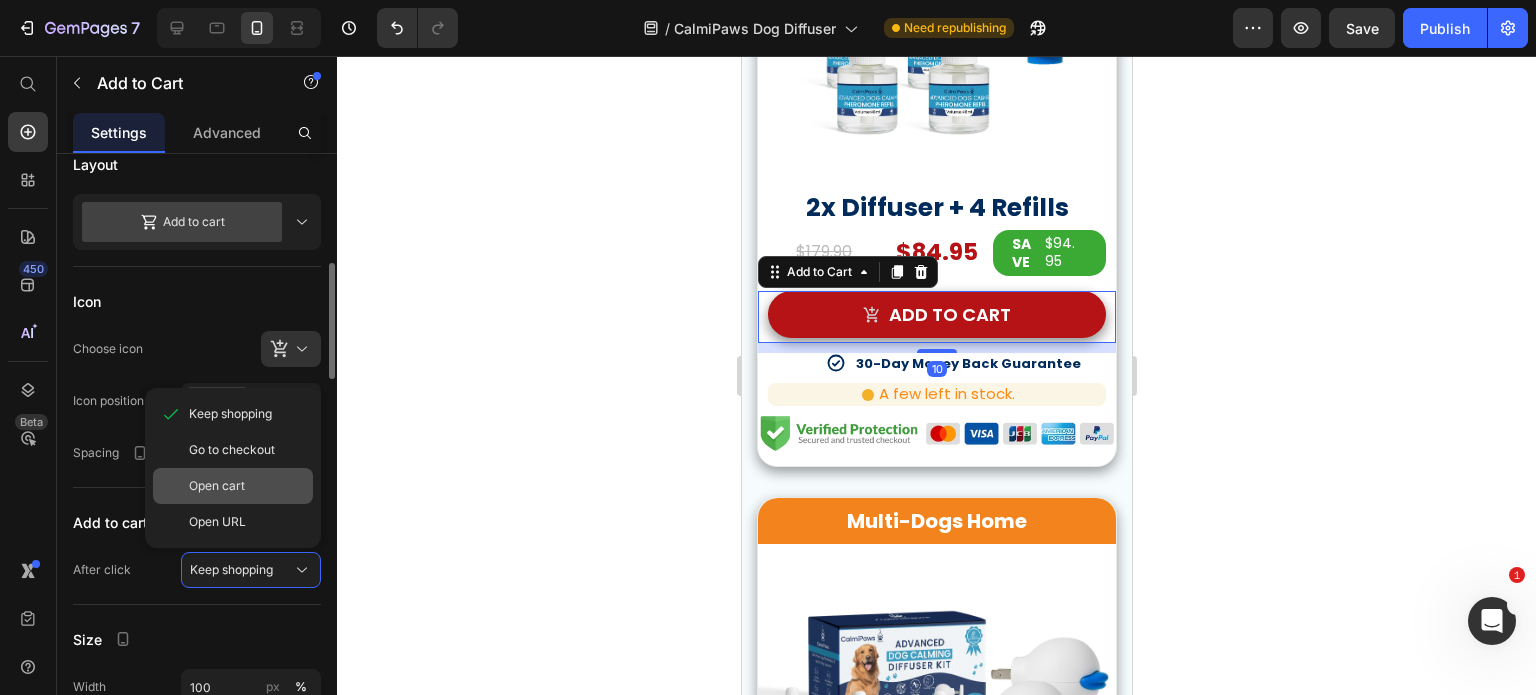 click on "Open cart" at bounding box center (217, 486) 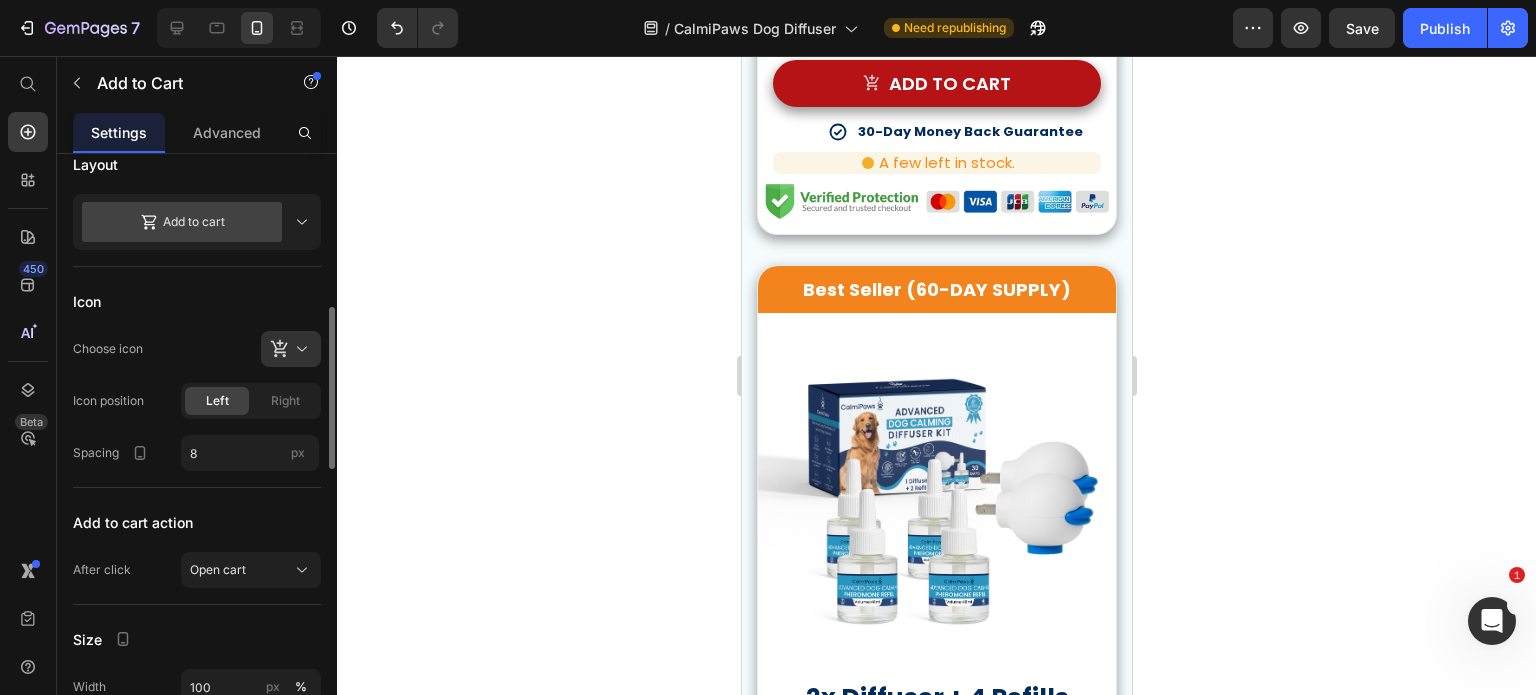 scroll, scrollTop: 10587, scrollLeft: 0, axis: vertical 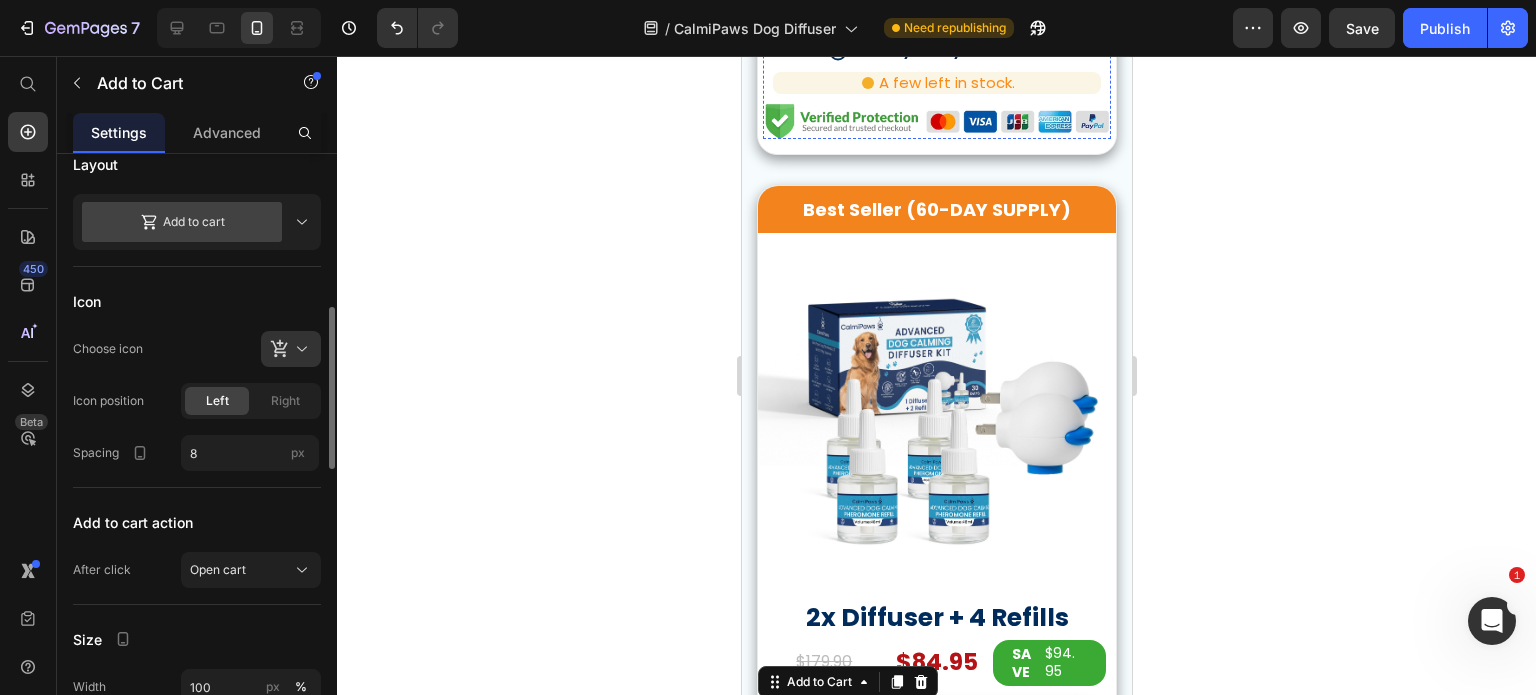 click on "Add to cart" at bounding box center [936, 3] 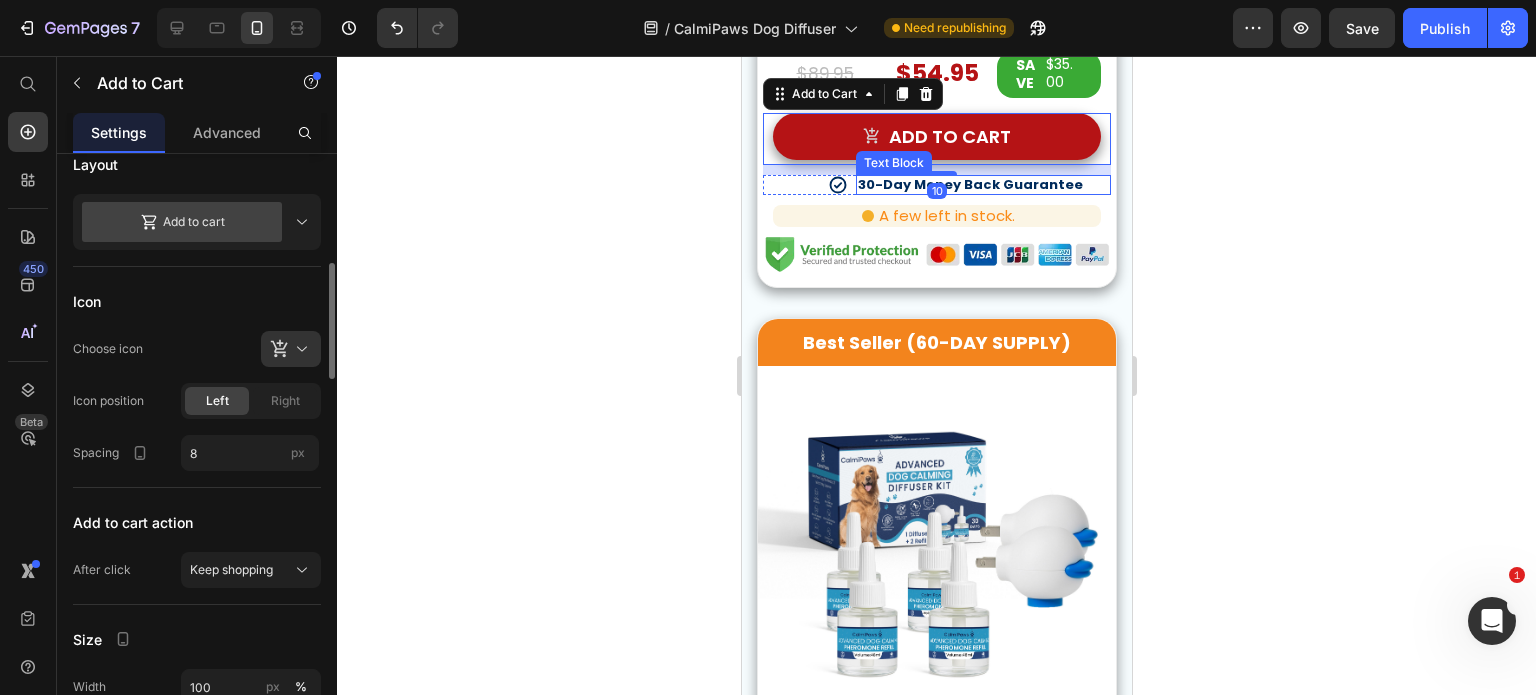 scroll, scrollTop: 10344, scrollLeft: 0, axis: vertical 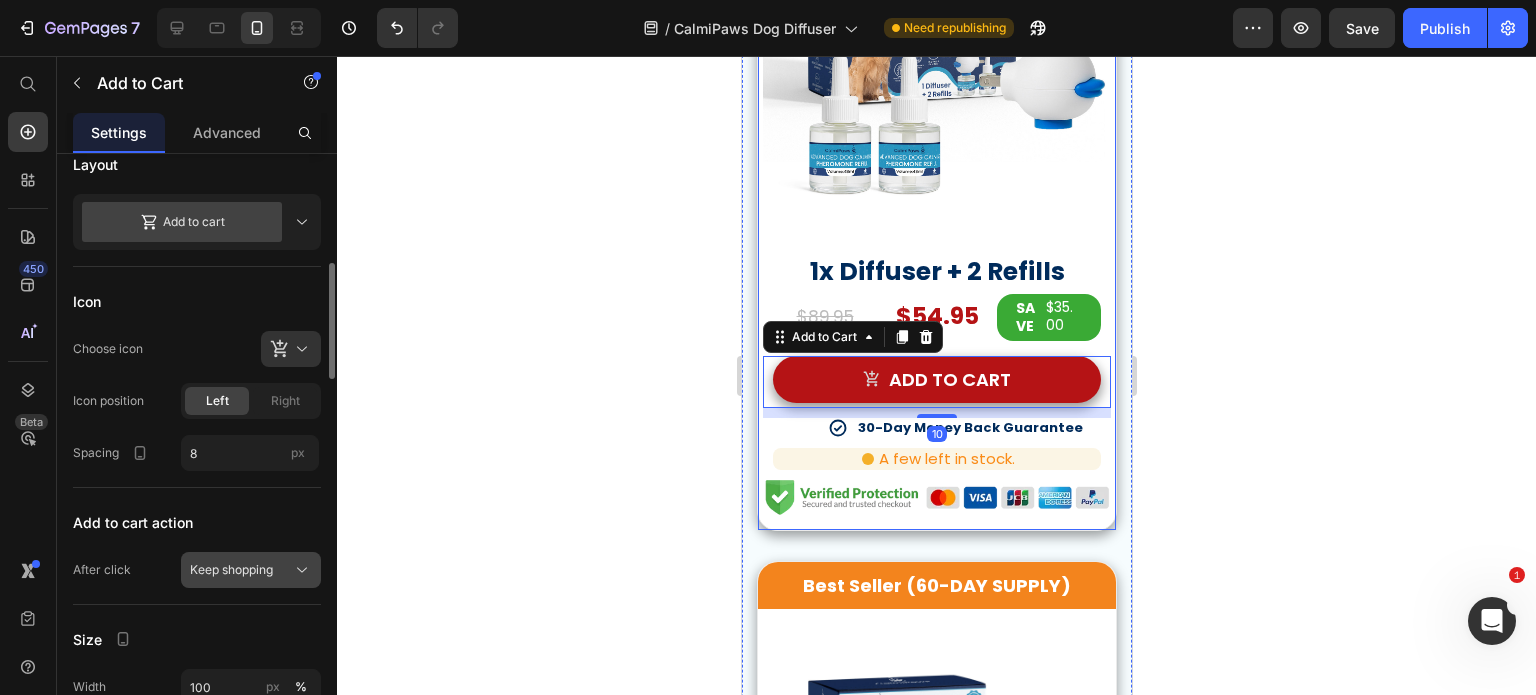 click on "Keep shopping" at bounding box center [231, 570] 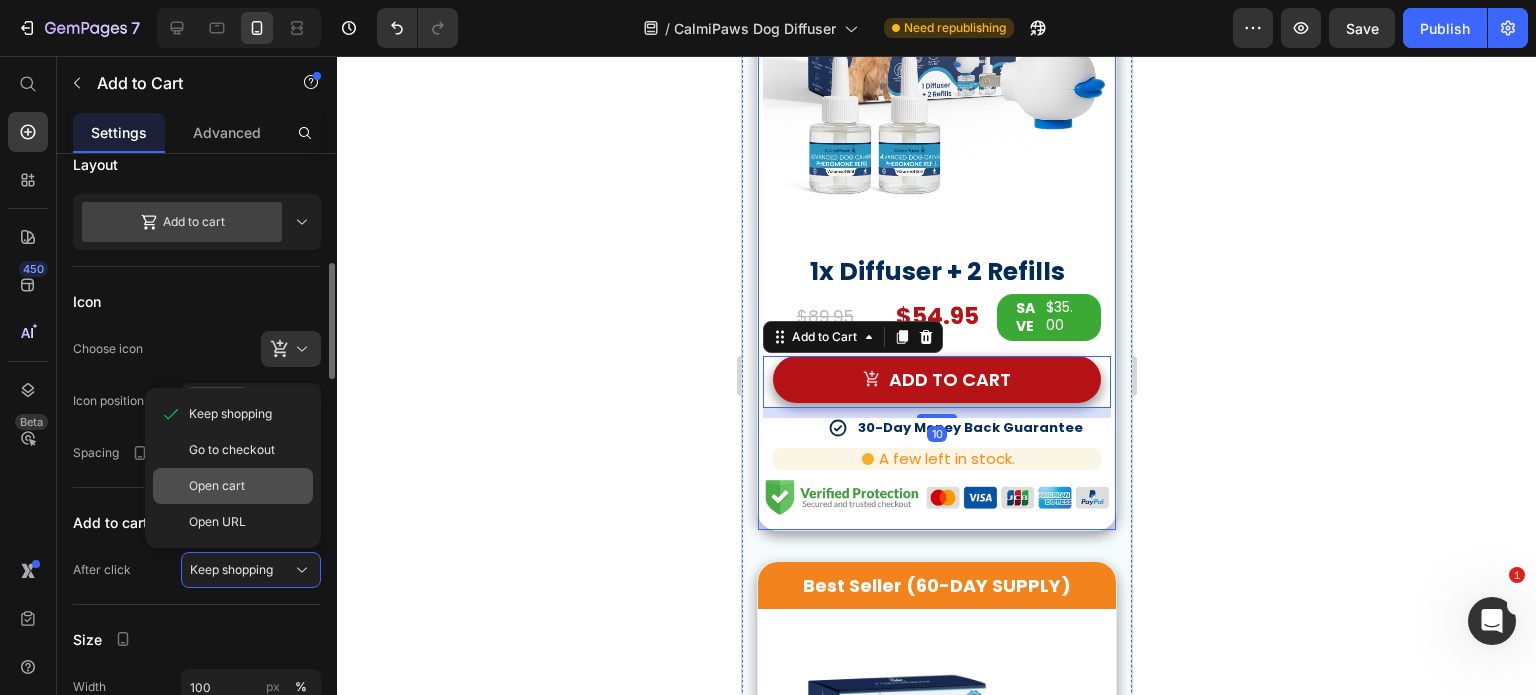 click on "Open cart" at bounding box center (247, 486) 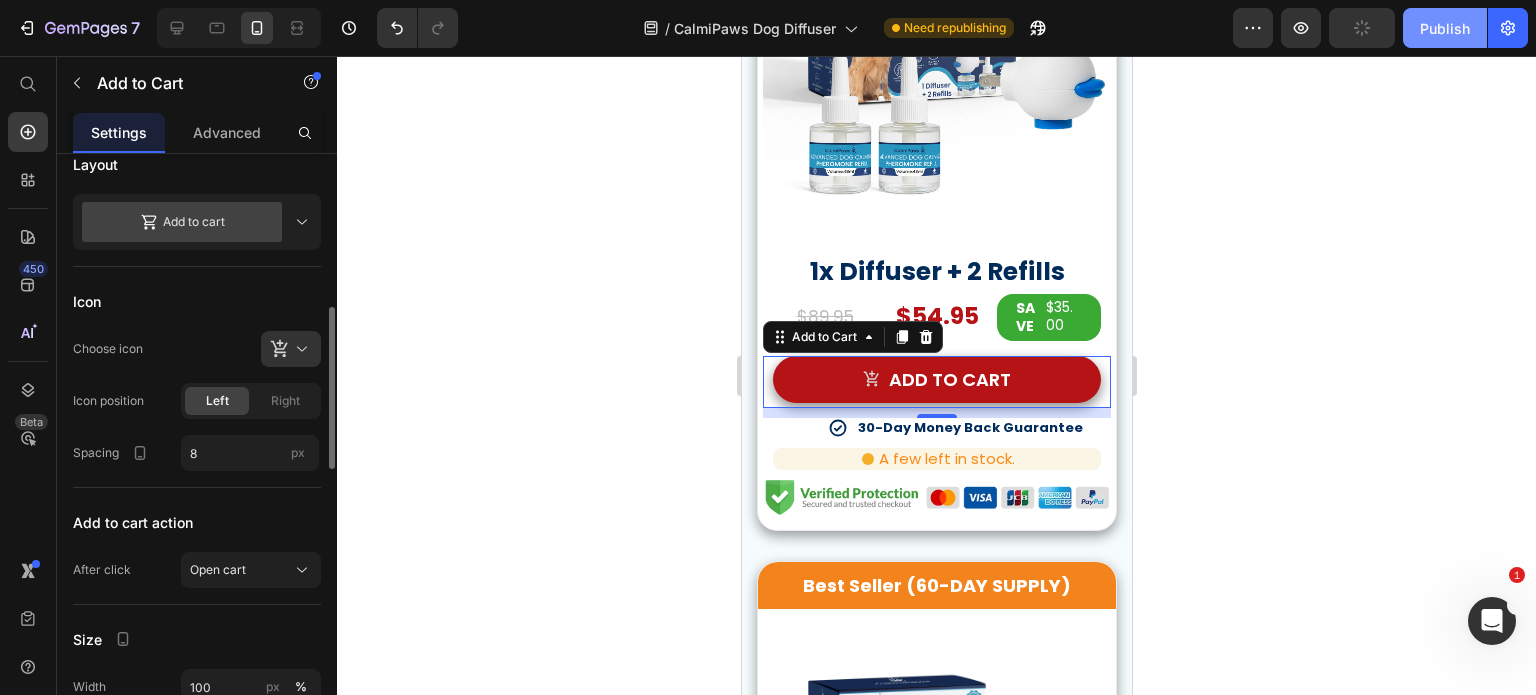 click on "Publish" at bounding box center [1445, 28] 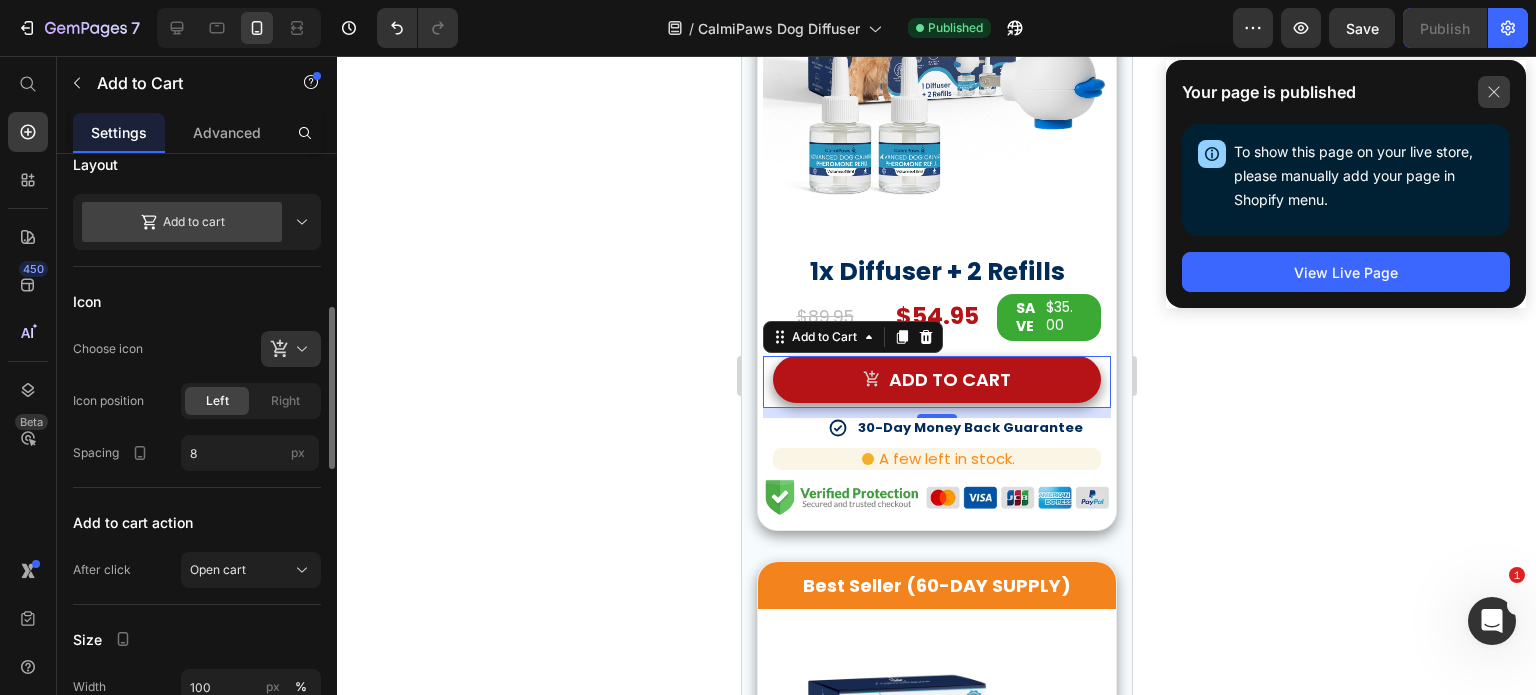 click 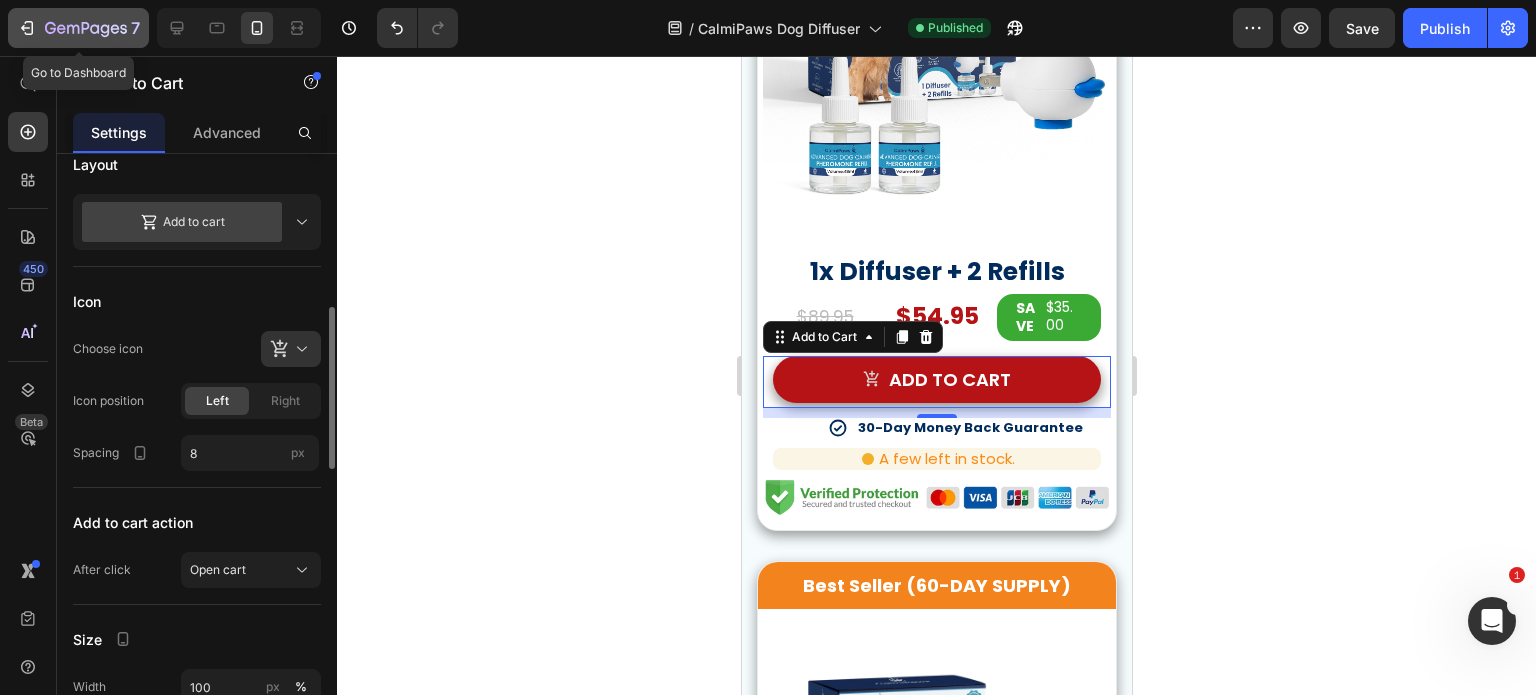click 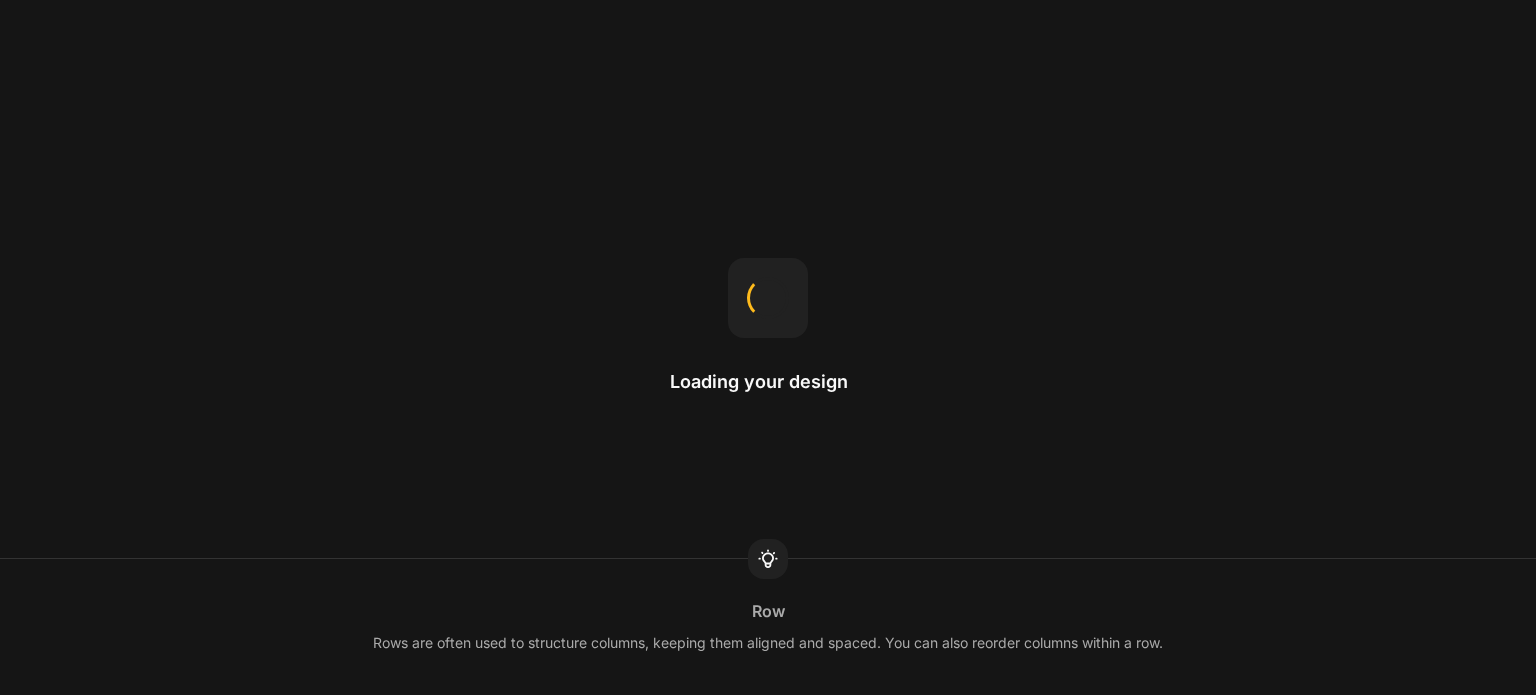 scroll, scrollTop: 0, scrollLeft: 0, axis: both 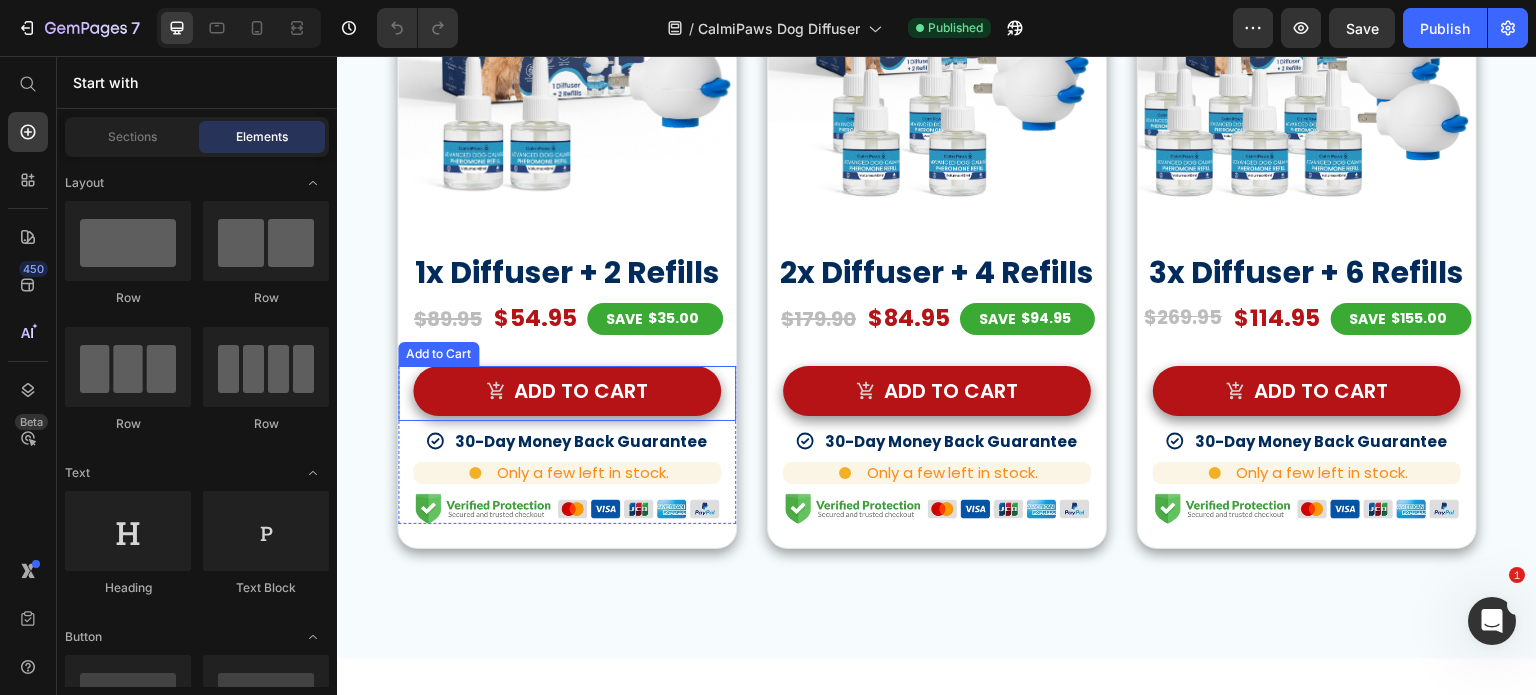click on "Add to cart" at bounding box center (567, 391) 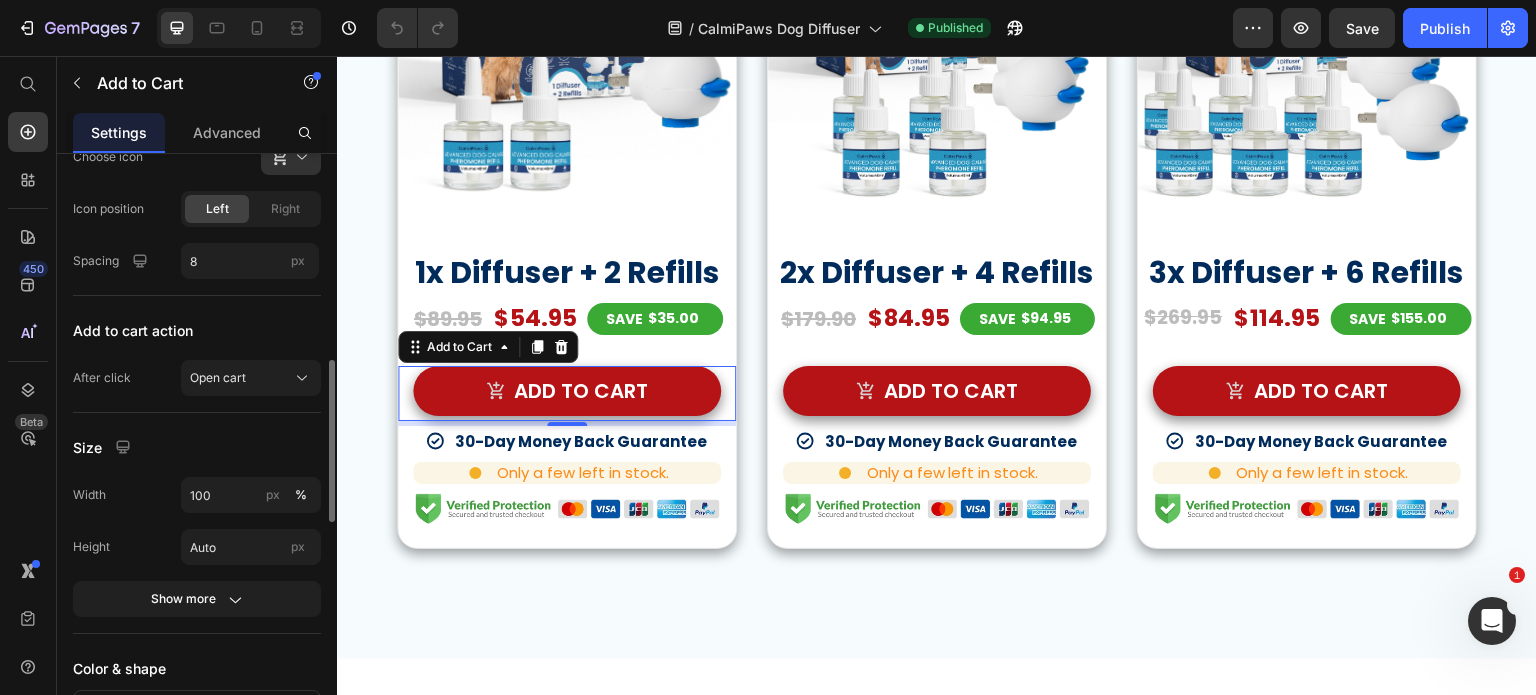 scroll, scrollTop: 756, scrollLeft: 0, axis: vertical 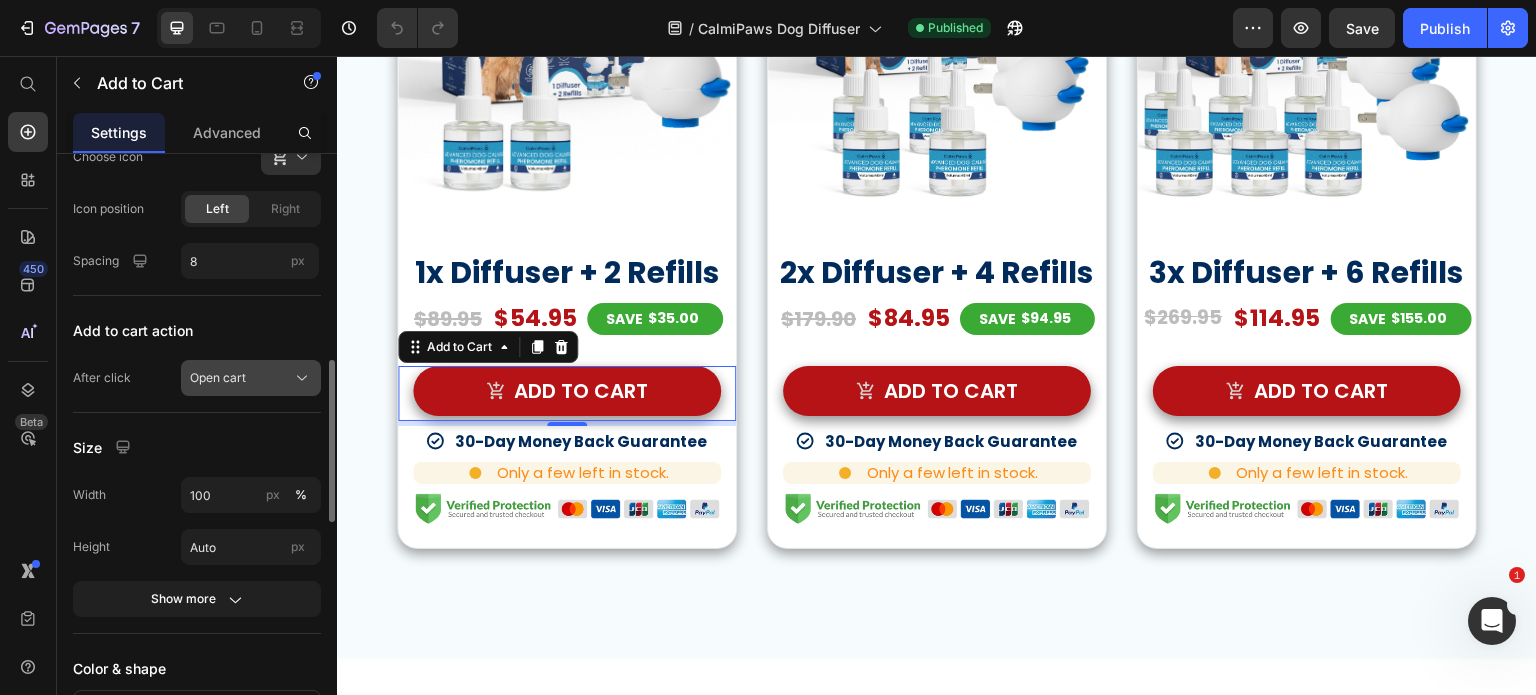 click on "Open cart" 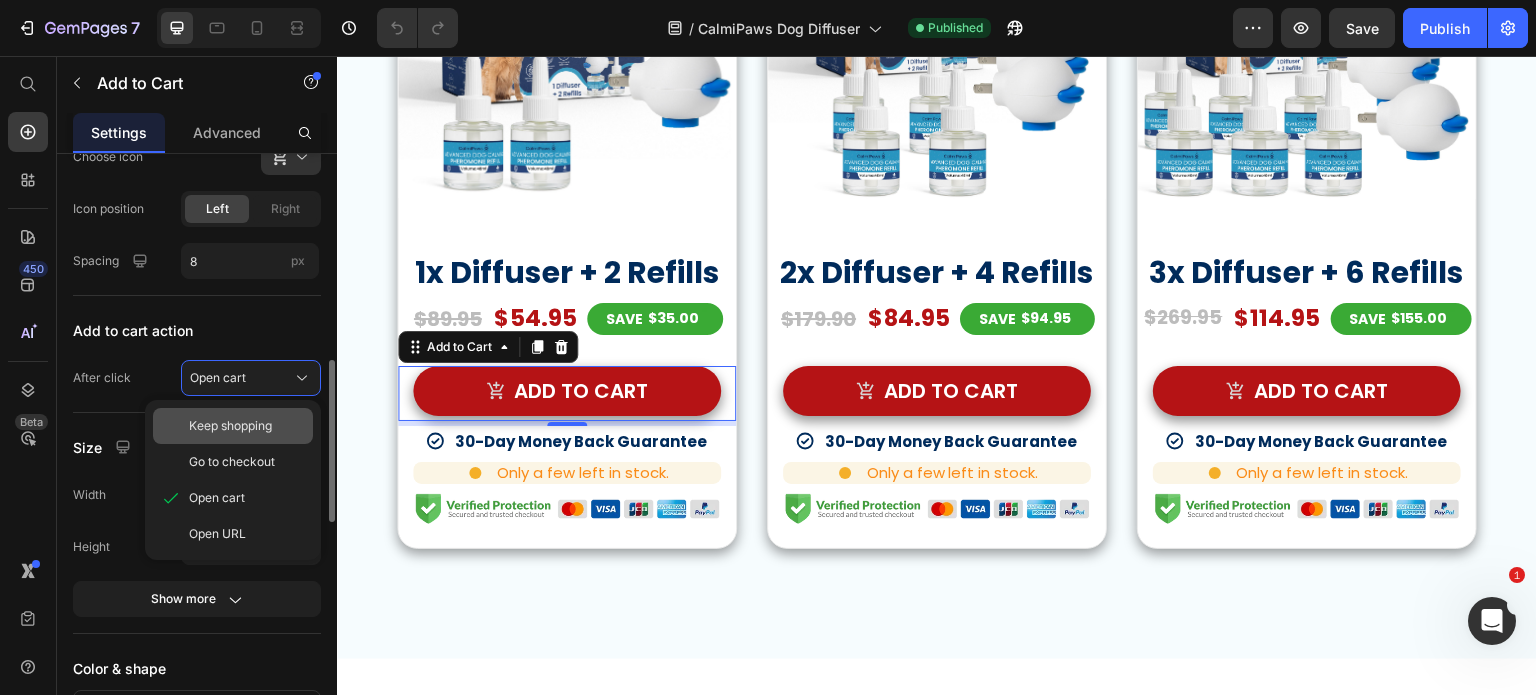 click on "Keep shopping" at bounding box center (230, 426) 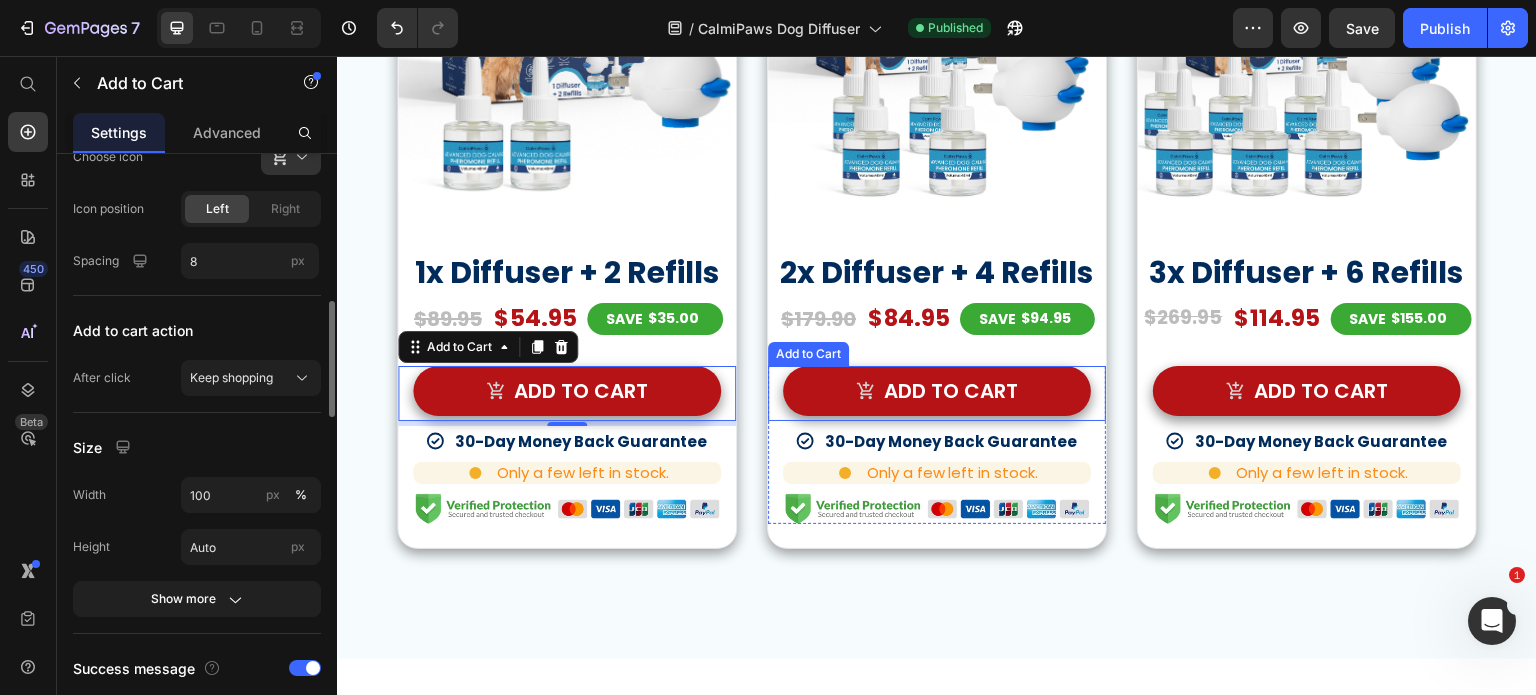 click on "Add to cart" at bounding box center (937, 391) 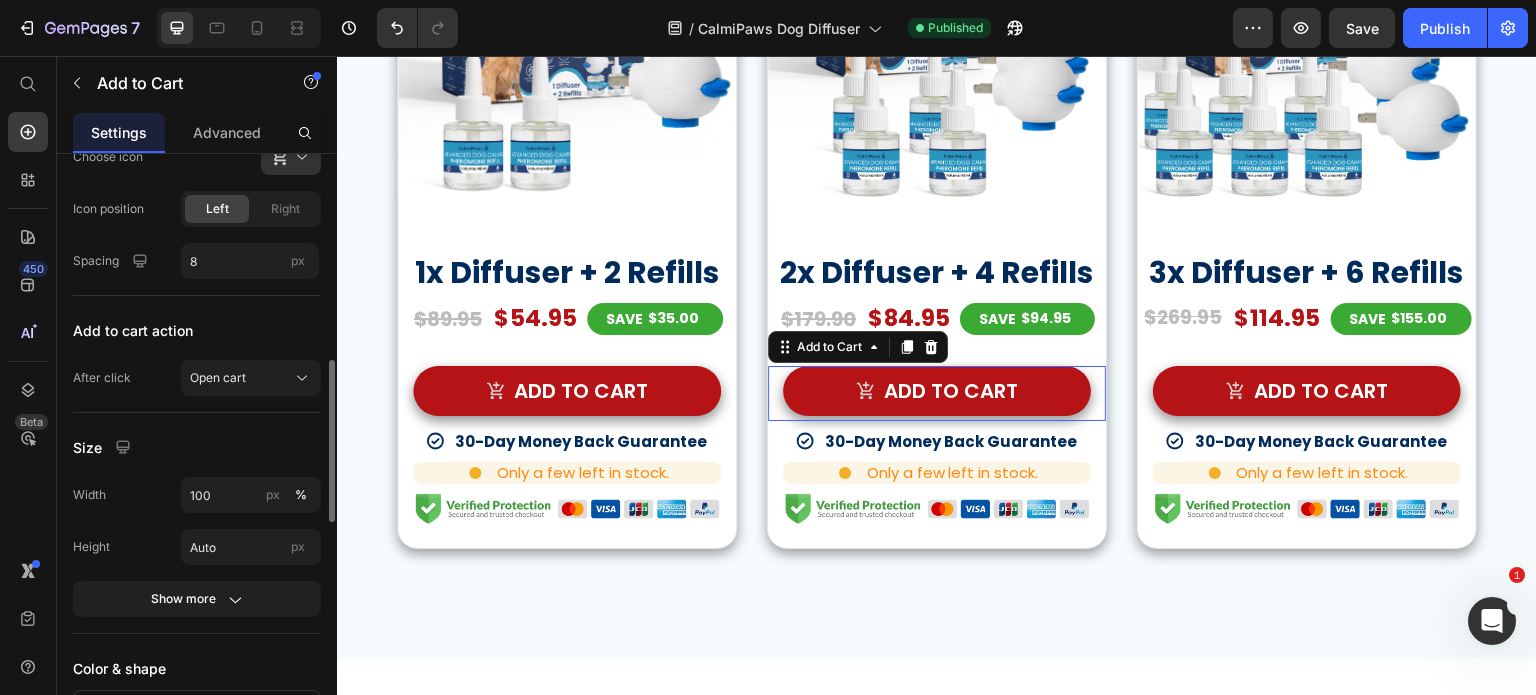 scroll, scrollTop: 756, scrollLeft: 0, axis: vertical 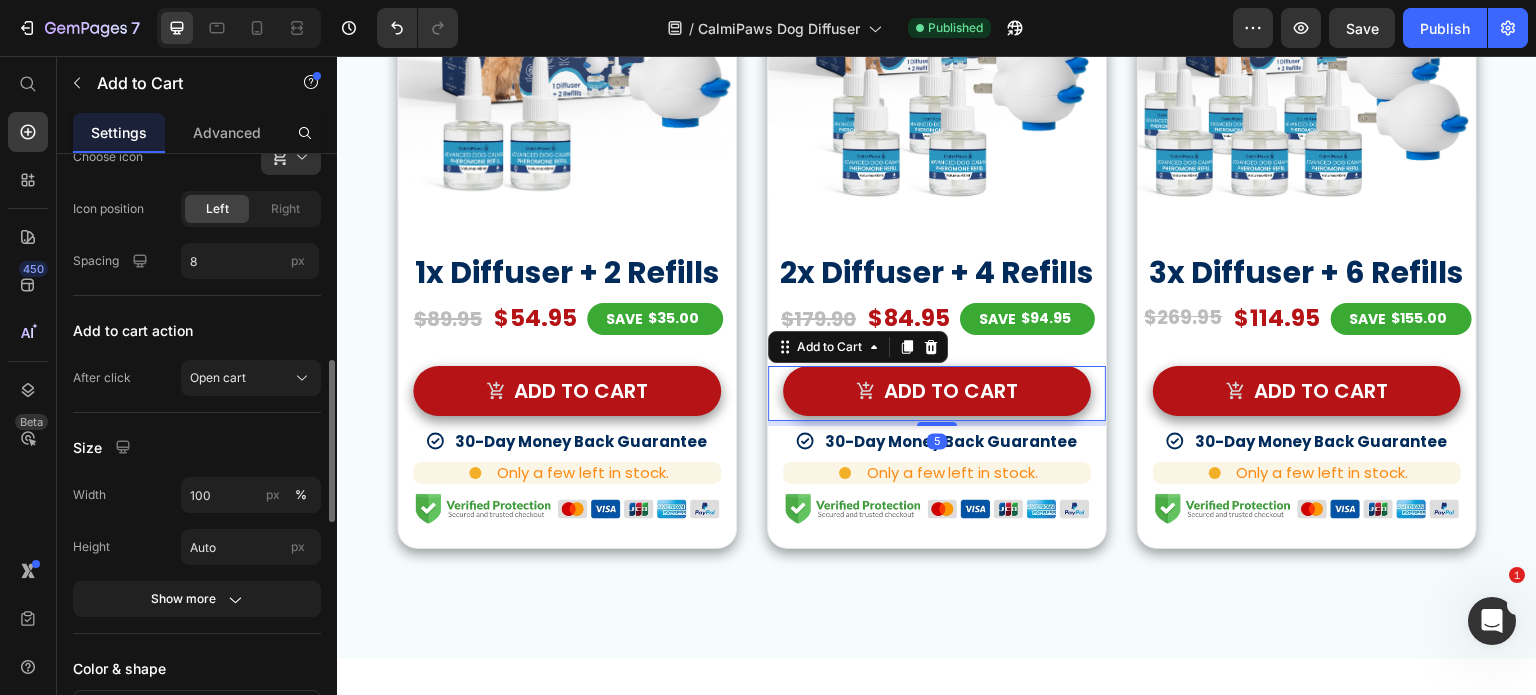 click on "Add to cart action After click Open cart" 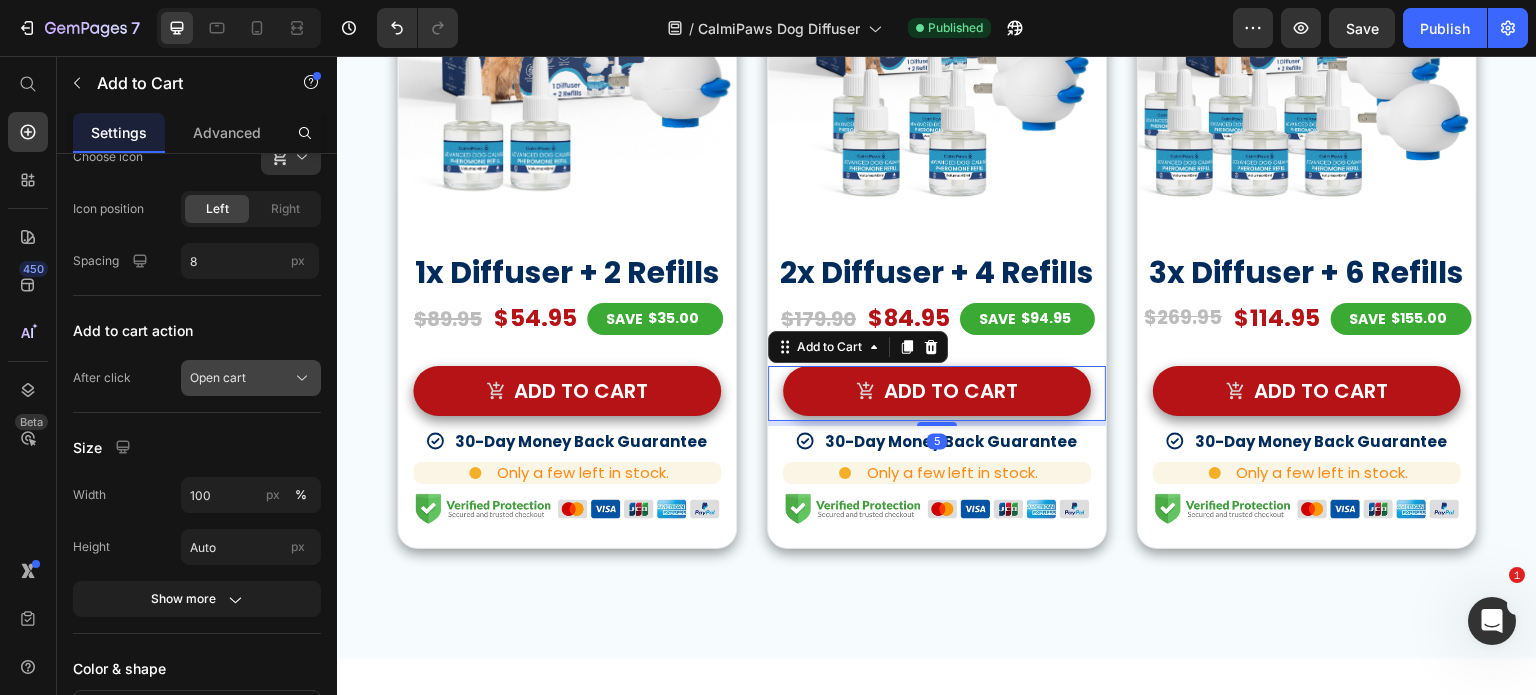 click on "Open cart" 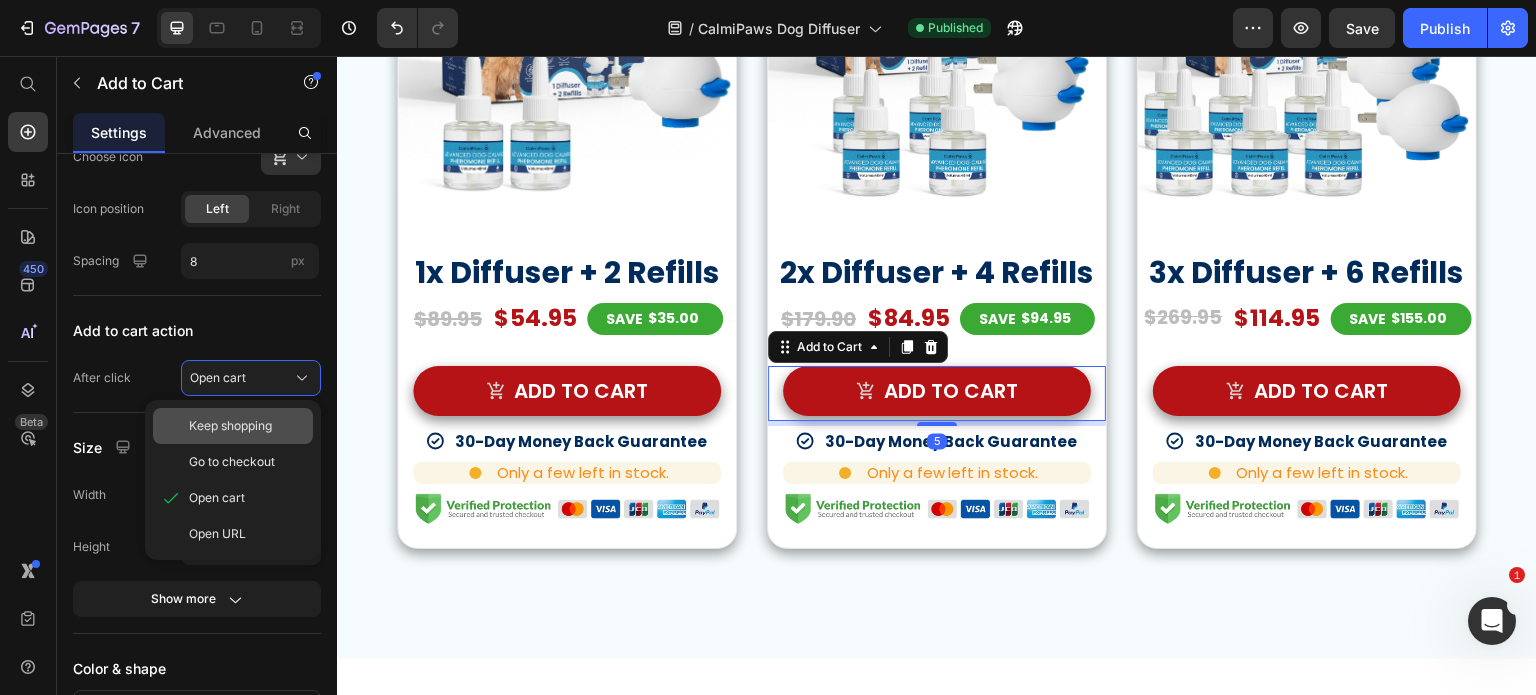 click on "Keep shopping" at bounding box center [230, 426] 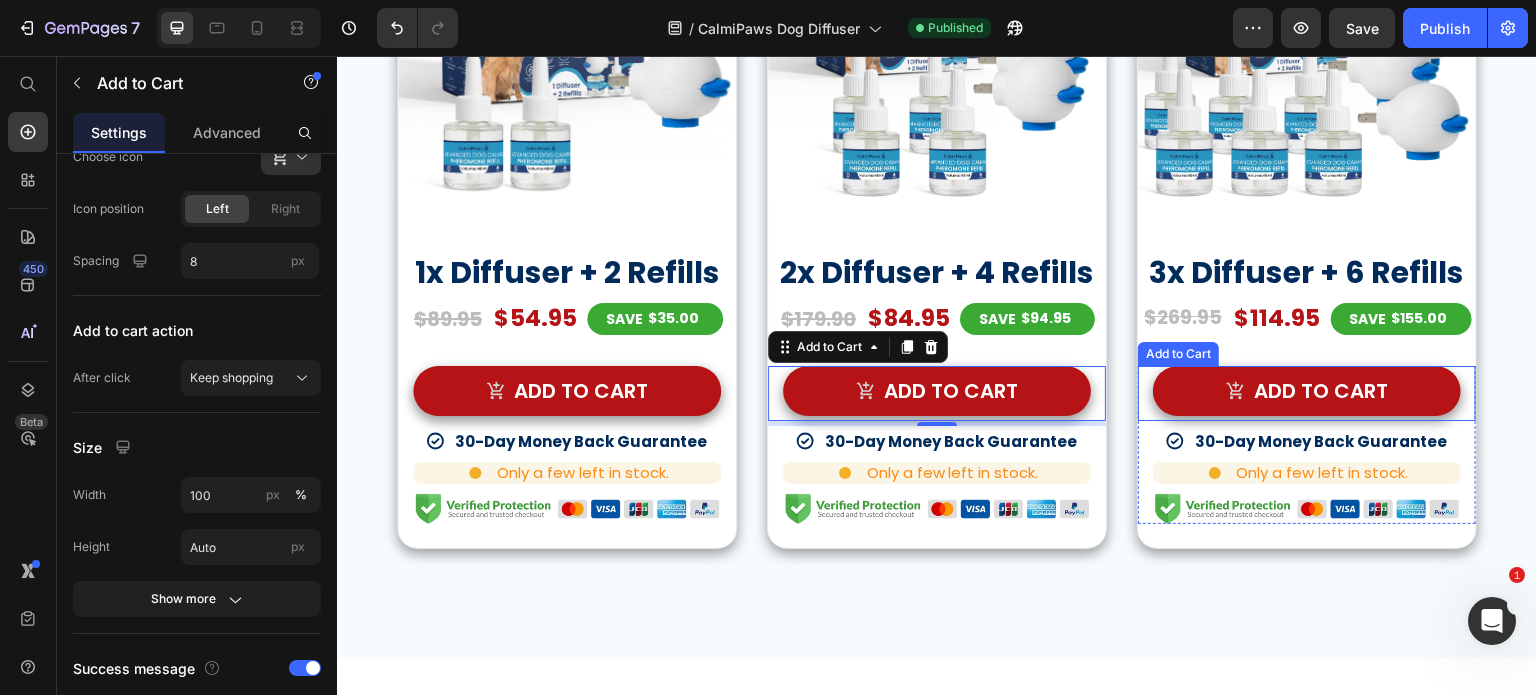 click on "Add to cart" at bounding box center [1307, 391] 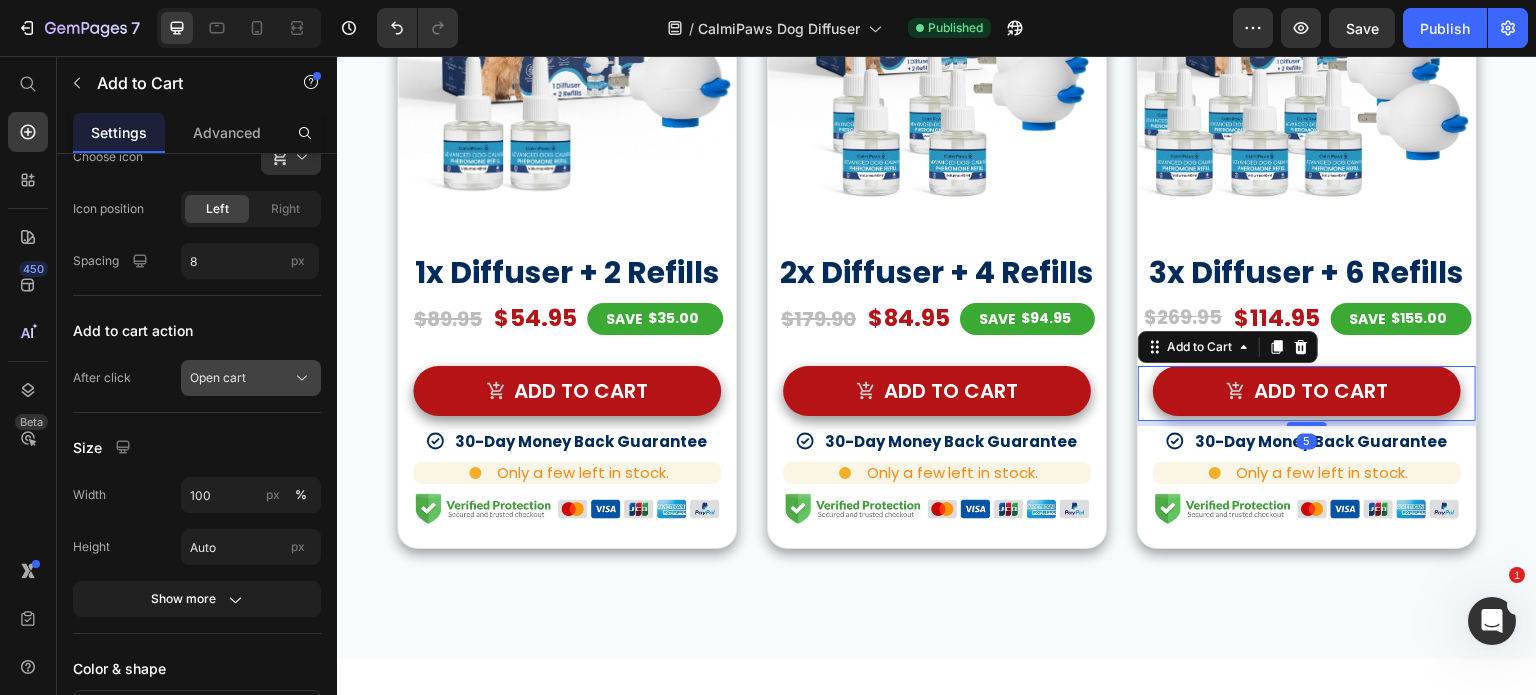 click on "Open cart" at bounding box center (251, 378) 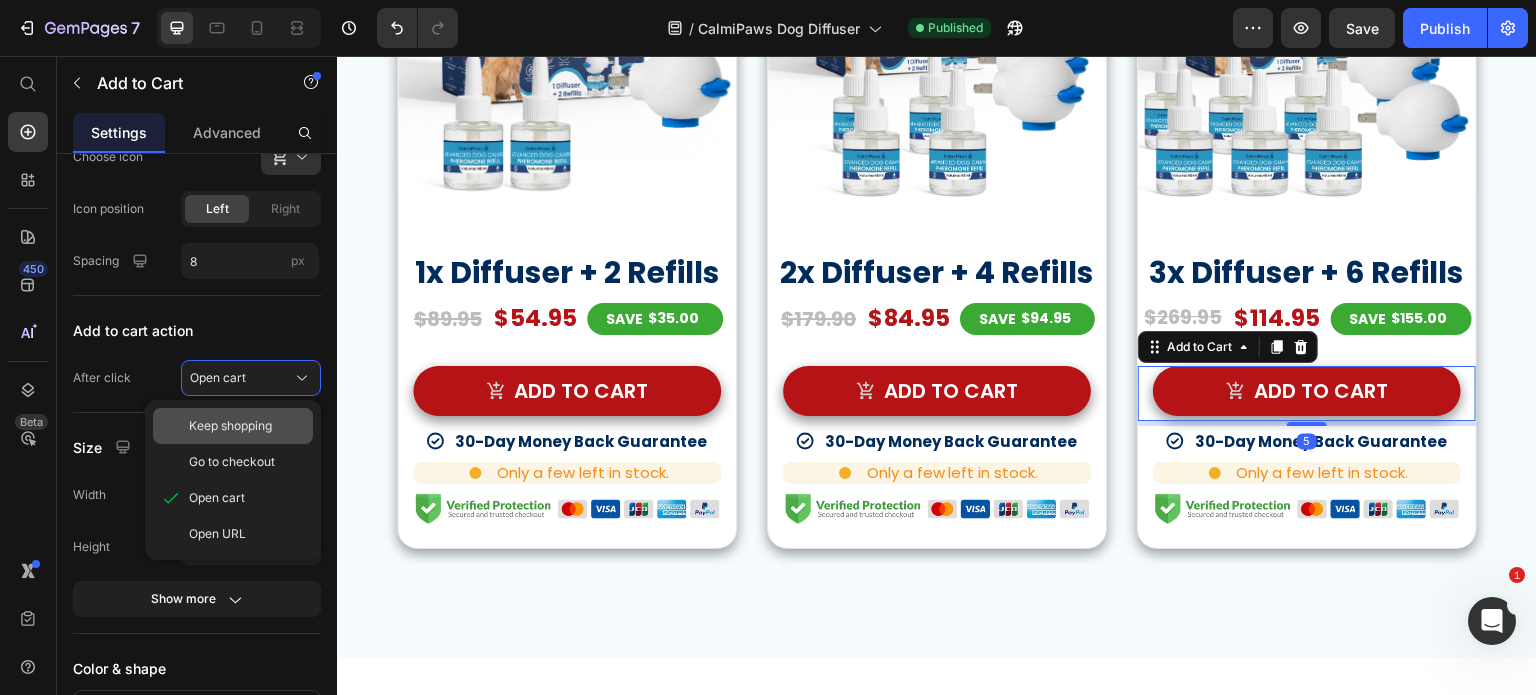 click on "Keep shopping" at bounding box center (230, 426) 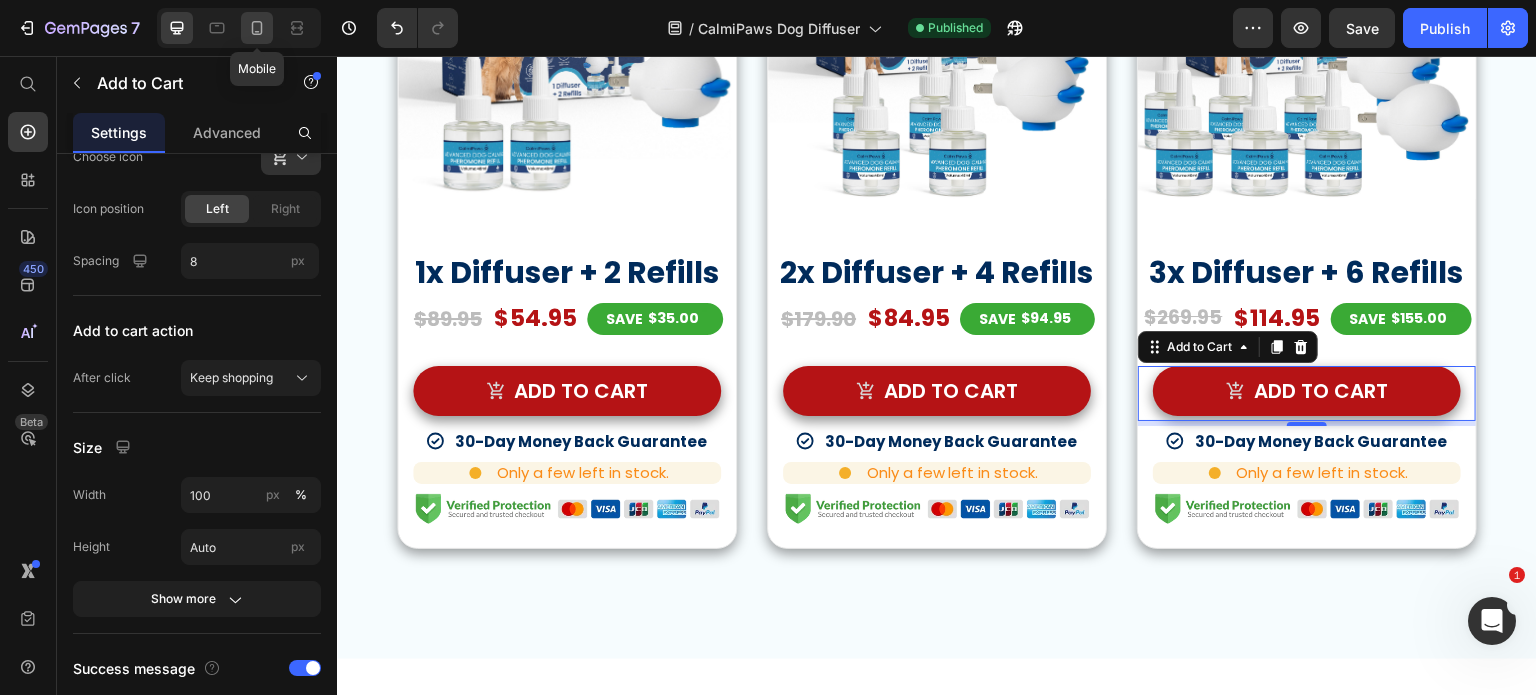 click 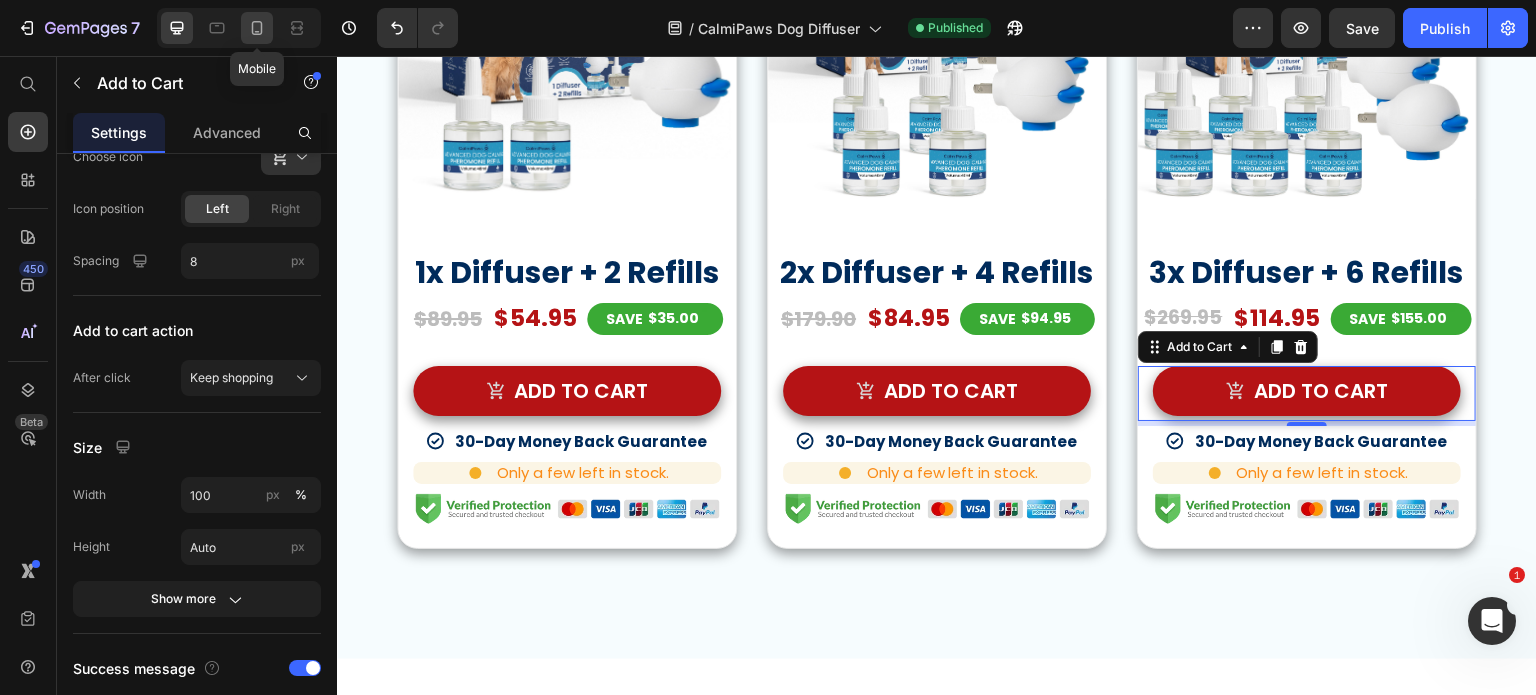 type on "14" 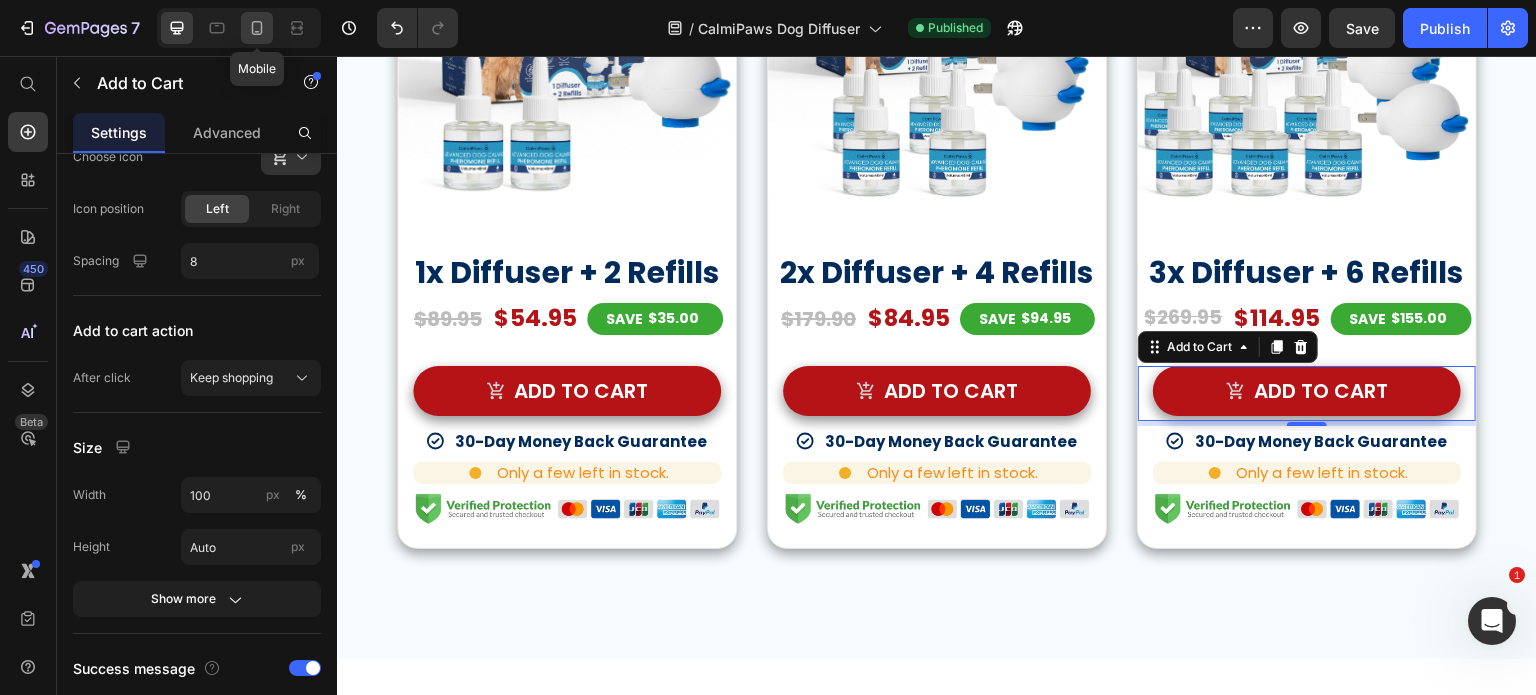 type on "12" 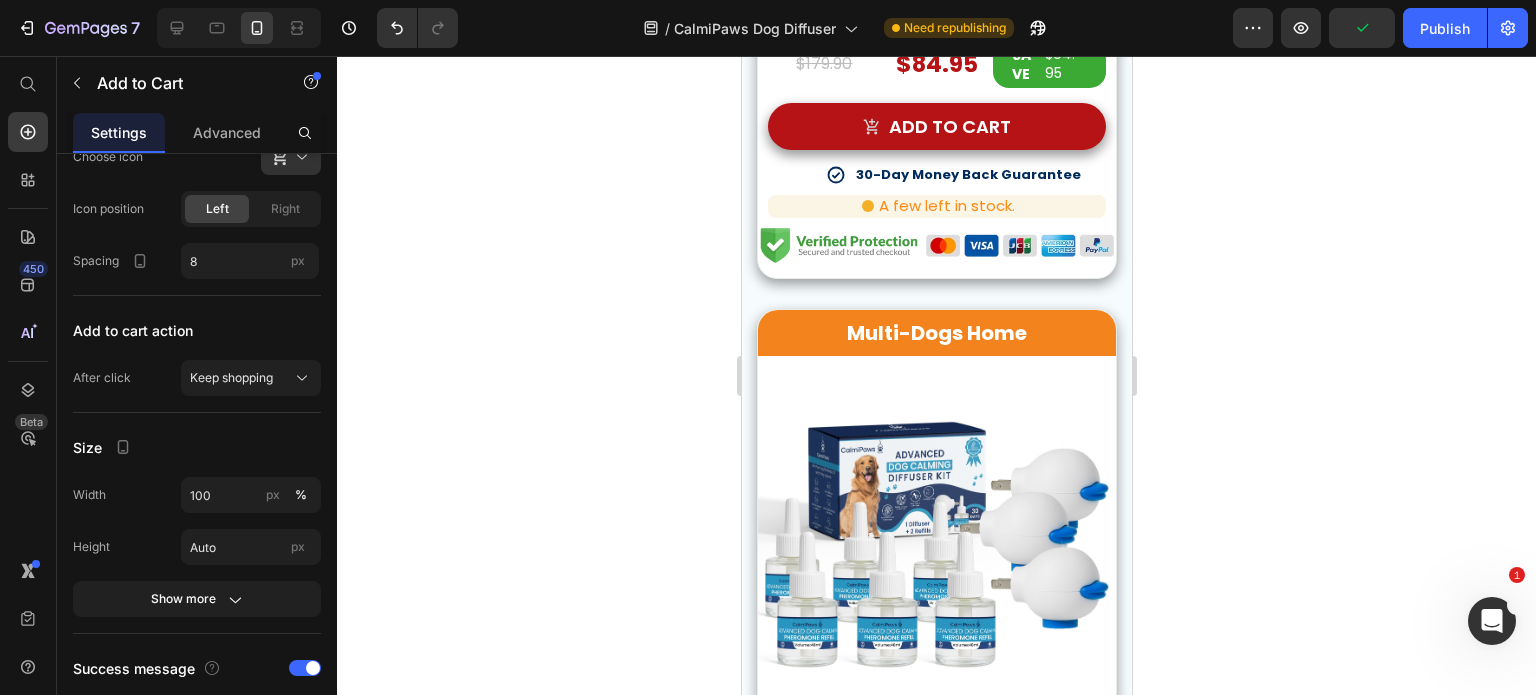 scroll, scrollTop: 11386, scrollLeft: 0, axis: vertical 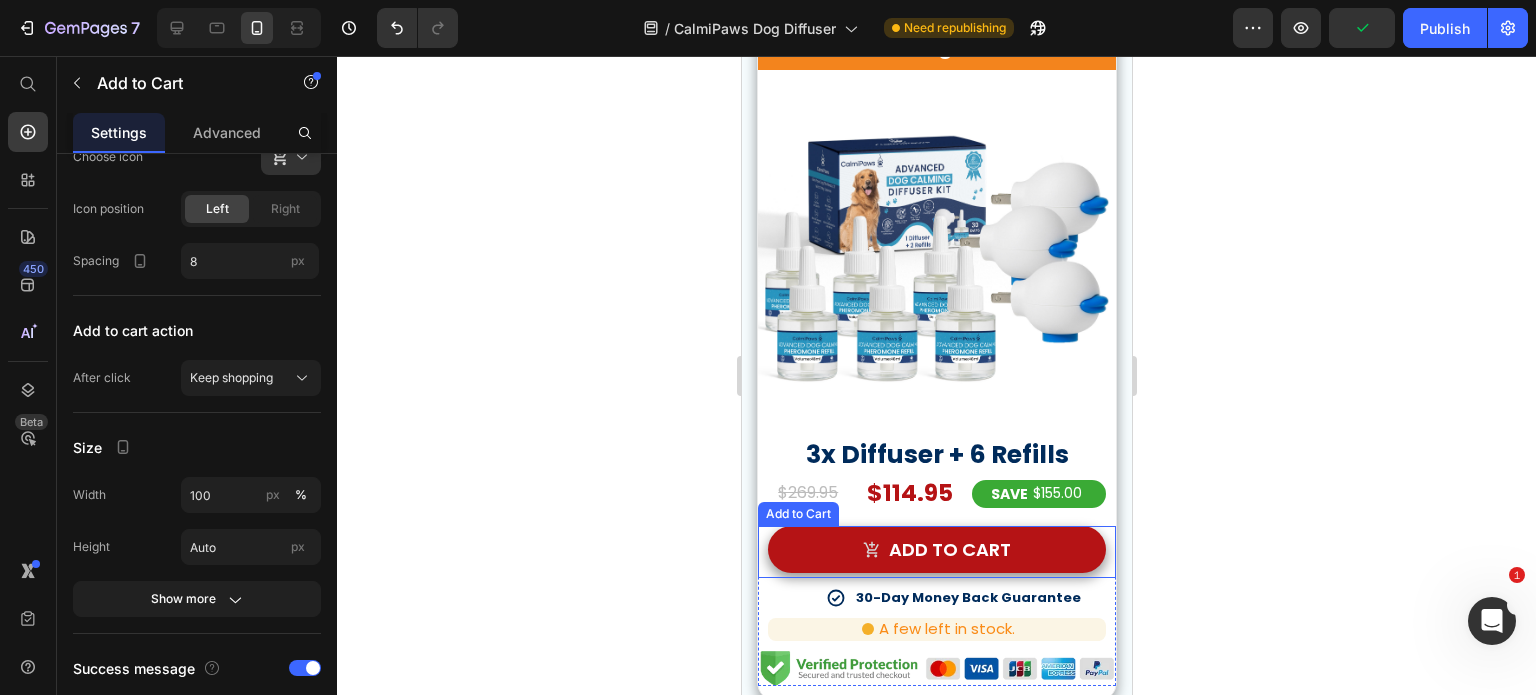 click on "Add to cart" at bounding box center [936, 549] 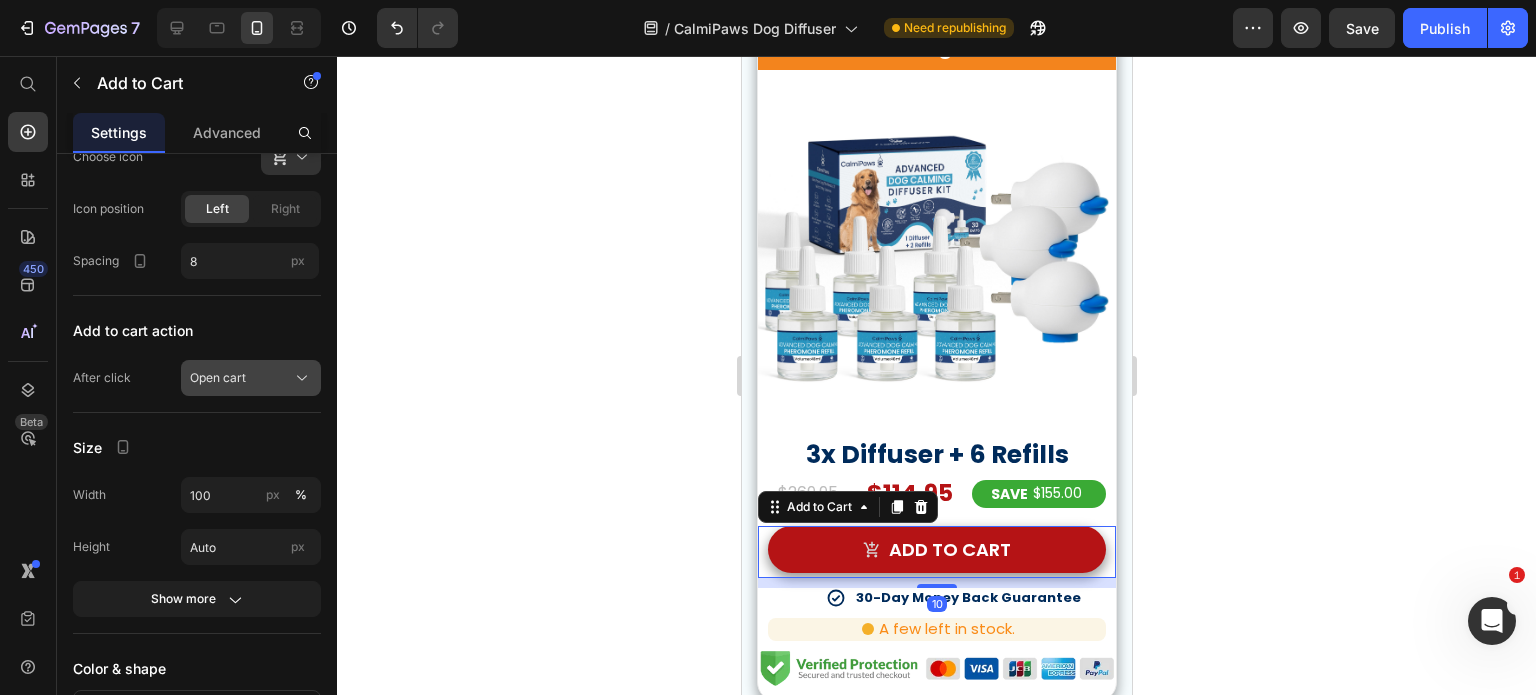 click on "Open cart" 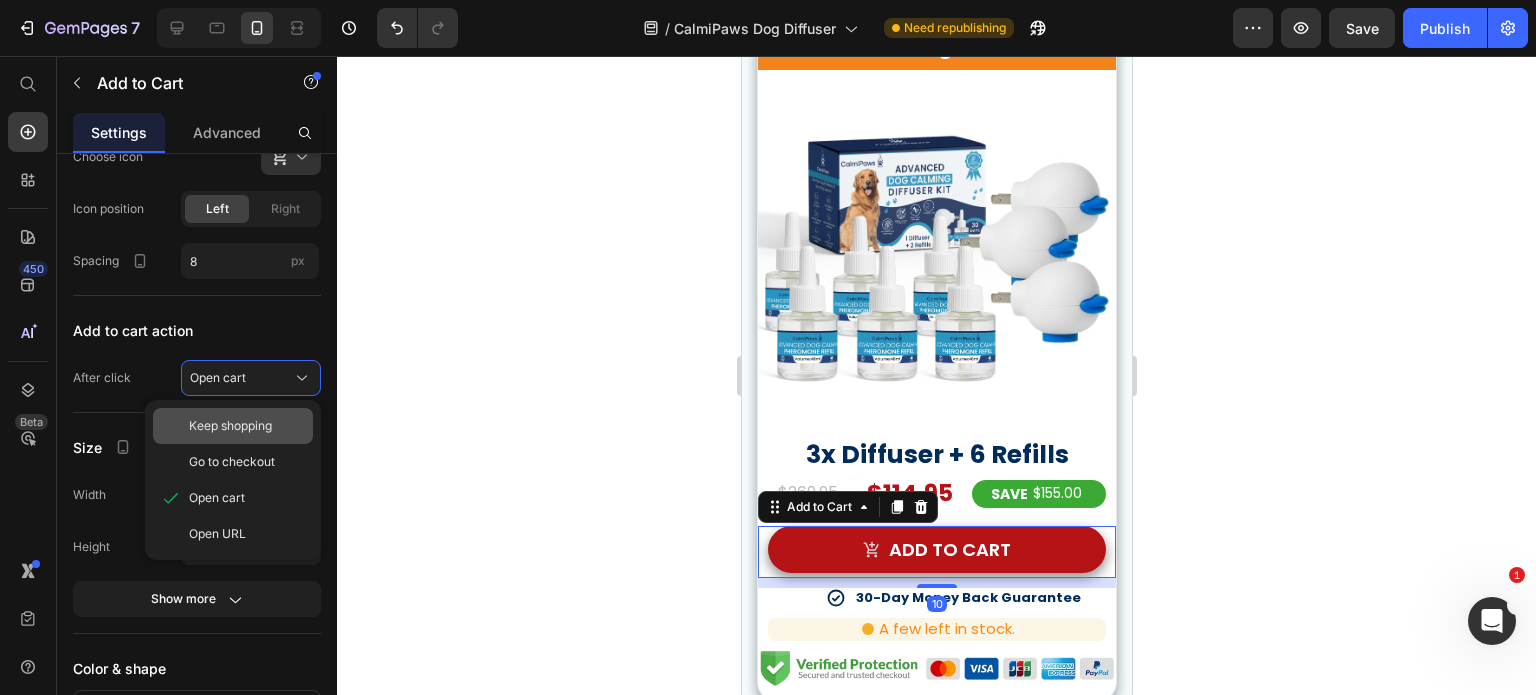 click on "Keep shopping" at bounding box center [230, 426] 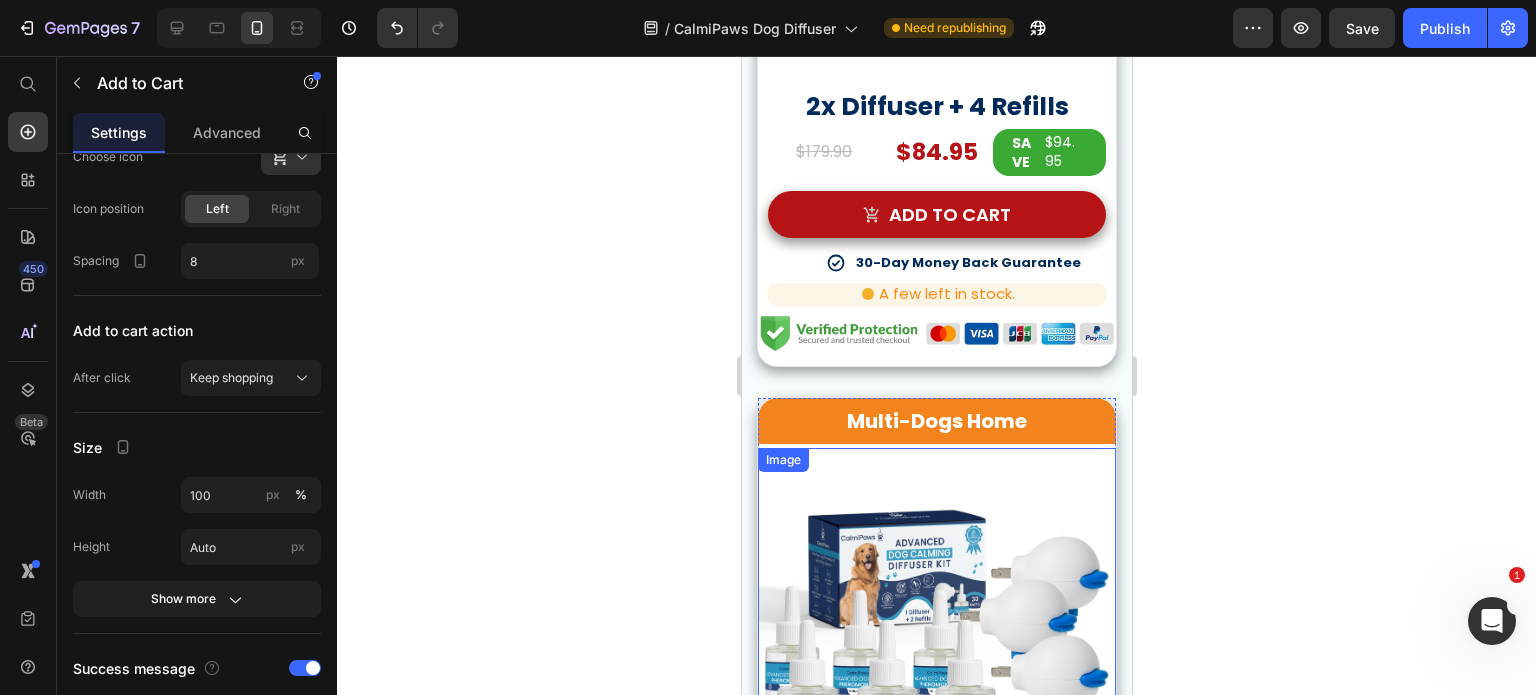 scroll, scrollTop: 11010, scrollLeft: 0, axis: vertical 